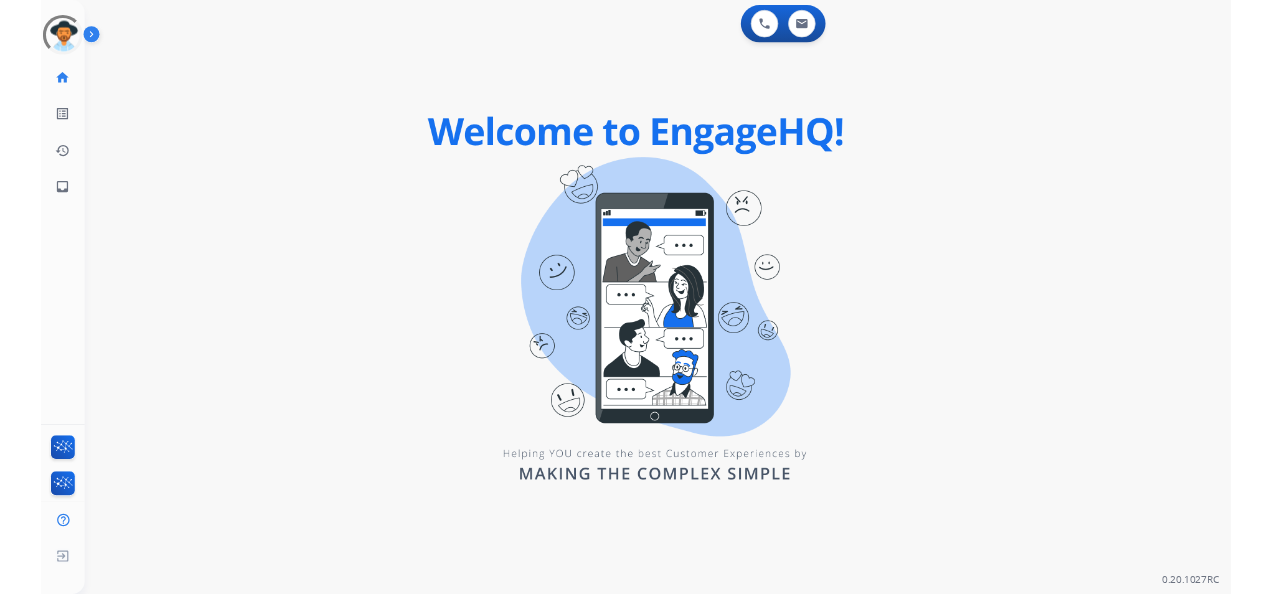 scroll, scrollTop: 0, scrollLeft: 0, axis: both 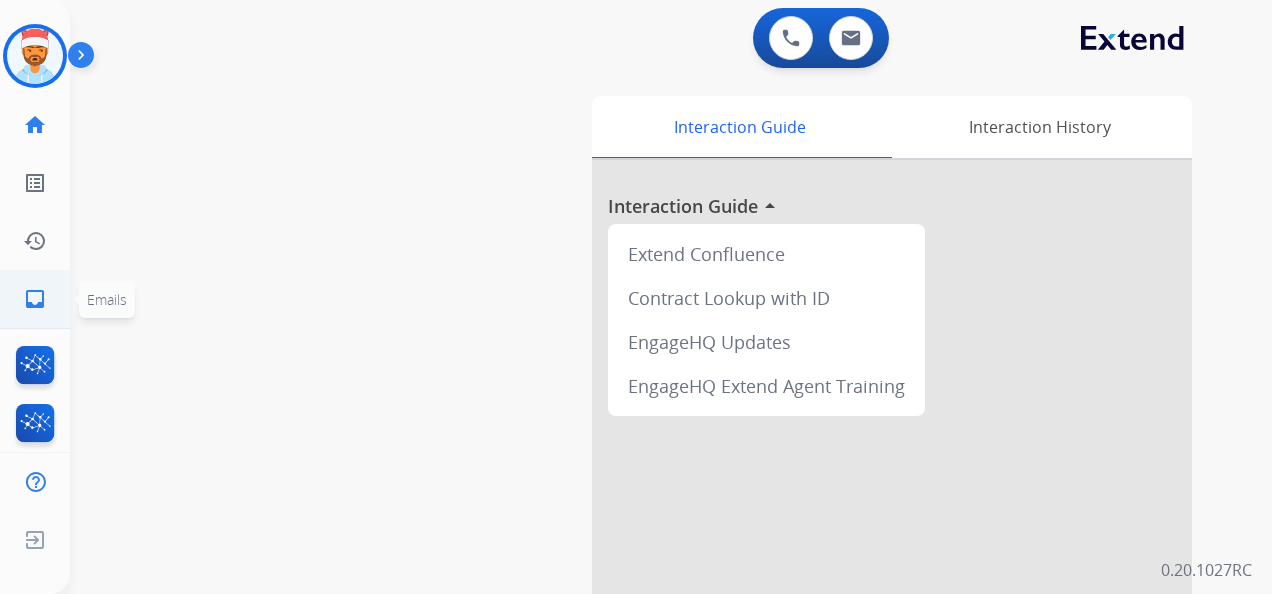 click on "inbox" 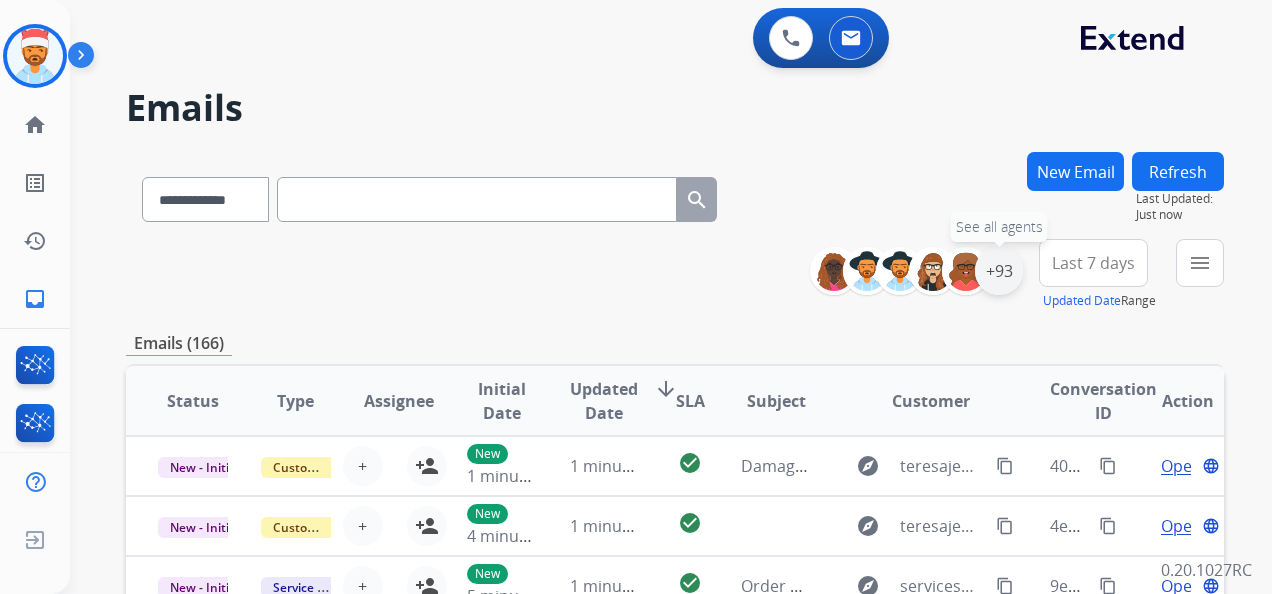 click on "+93" at bounding box center [999, 271] 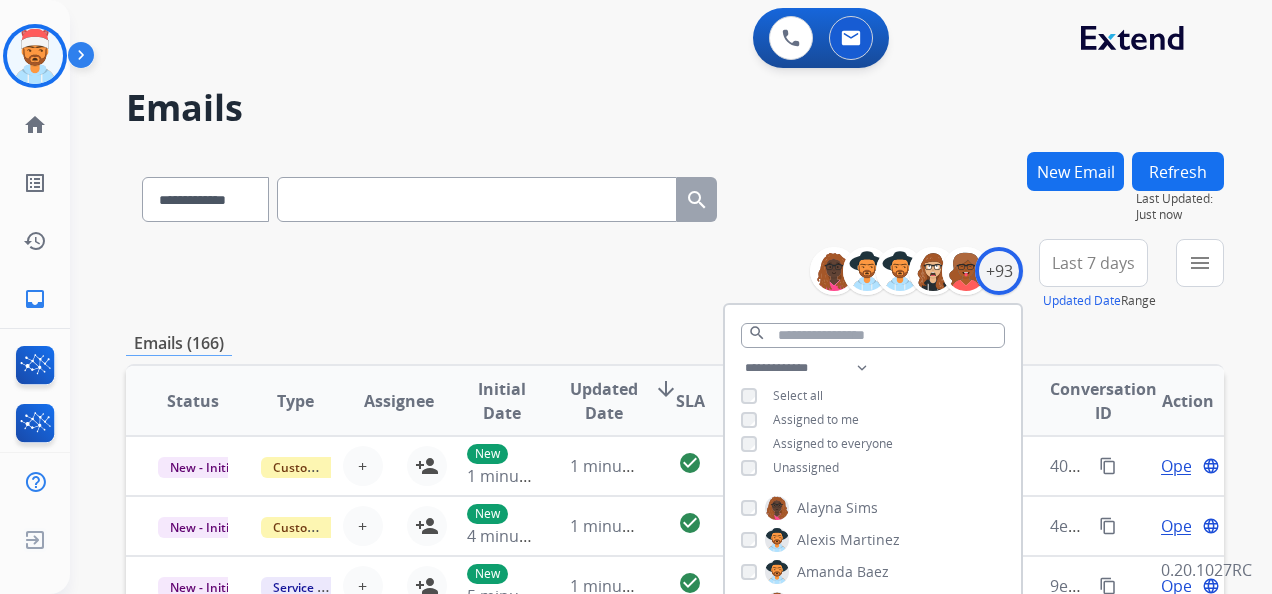 scroll, scrollTop: 2, scrollLeft: 0, axis: vertical 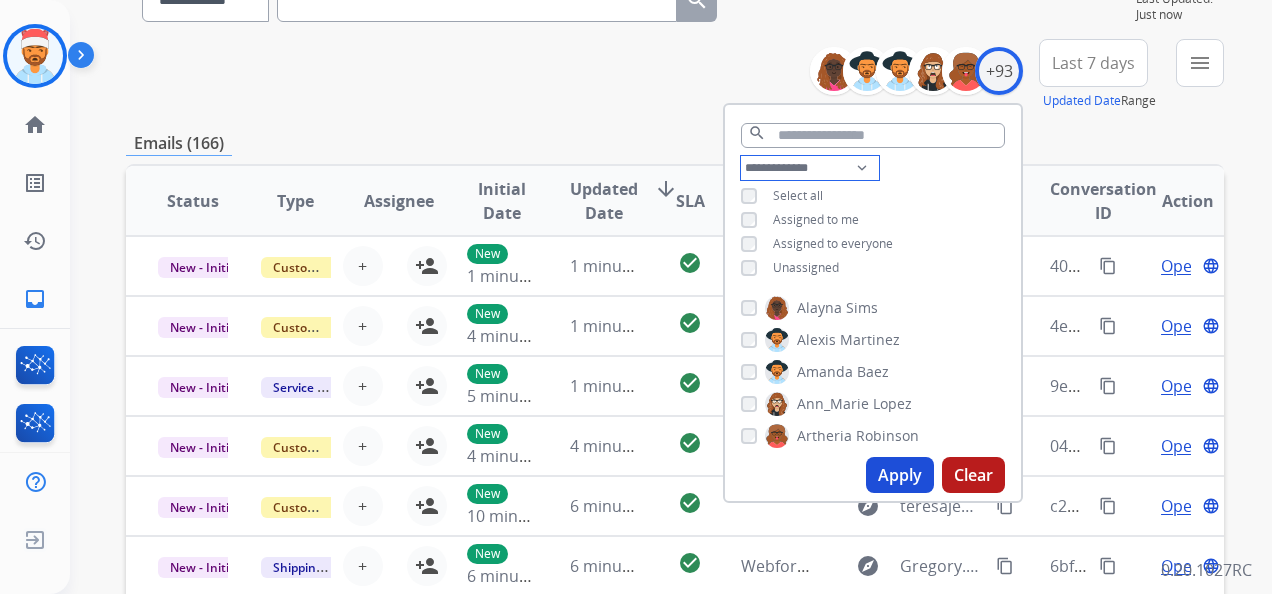 click on "**********" at bounding box center [810, 168] 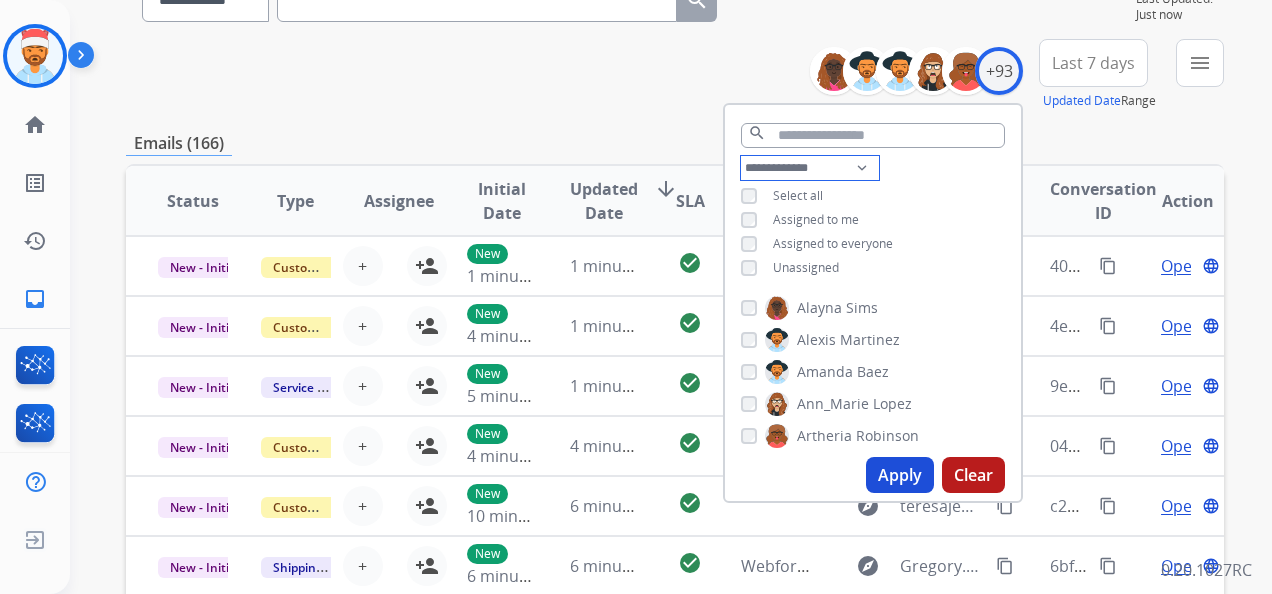 select on "**********" 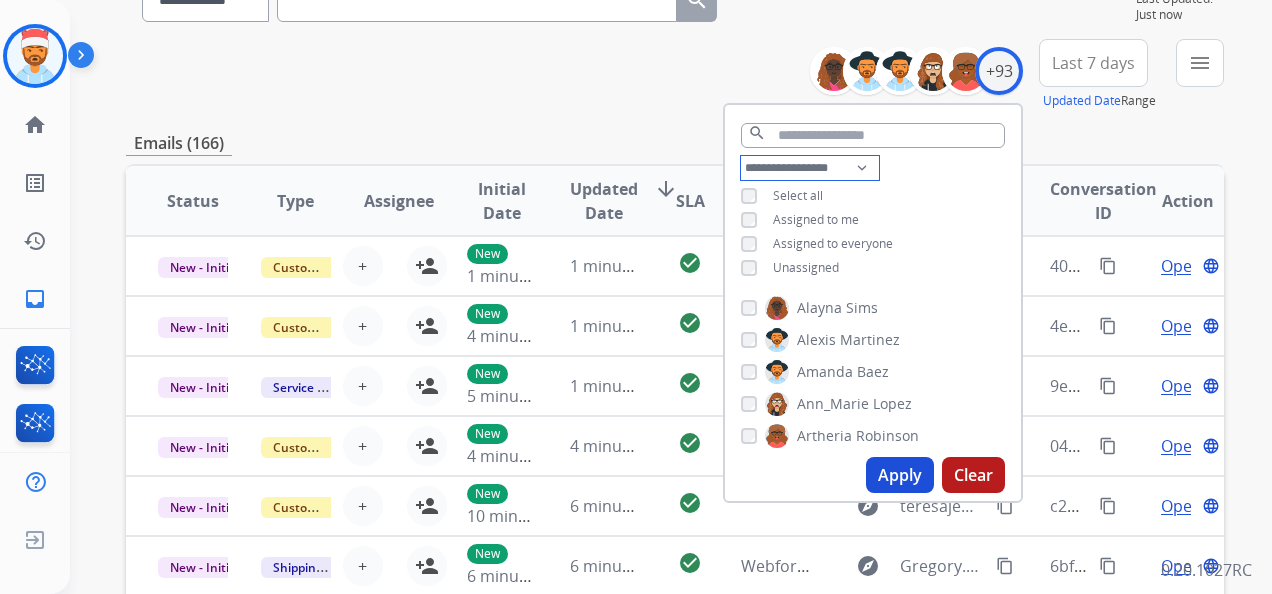 click on "**********" at bounding box center [810, 168] 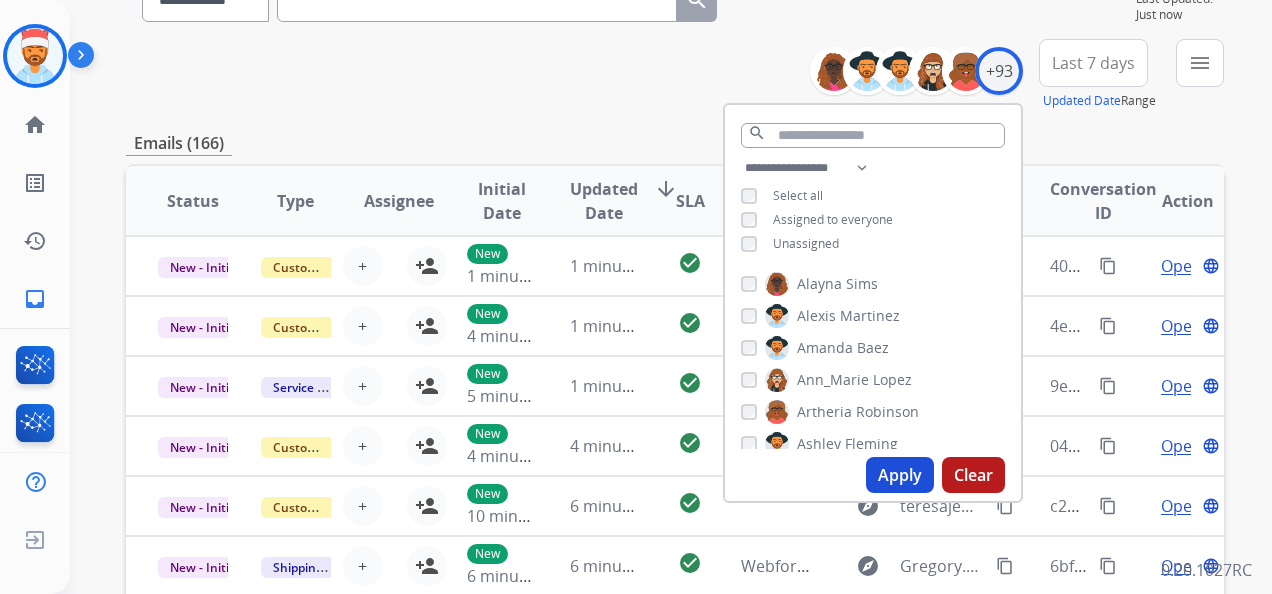 click on "Apply" at bounding box center [900, 475] 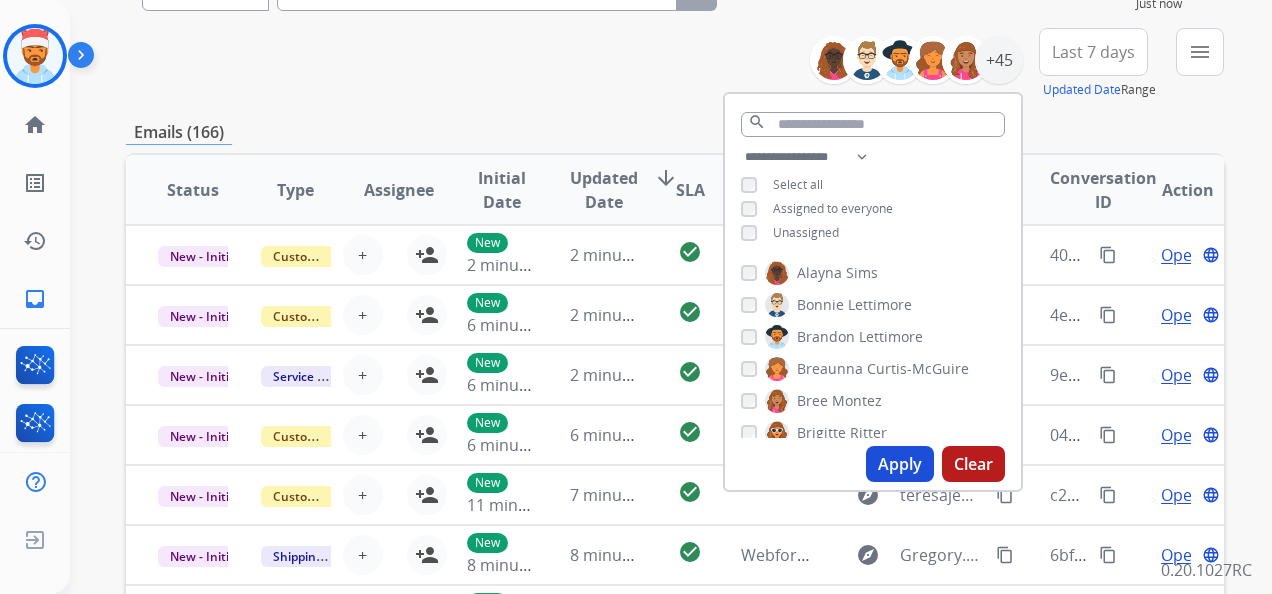 scroll, scrollTop: 300, scrollLeft: 0, axis: vertical 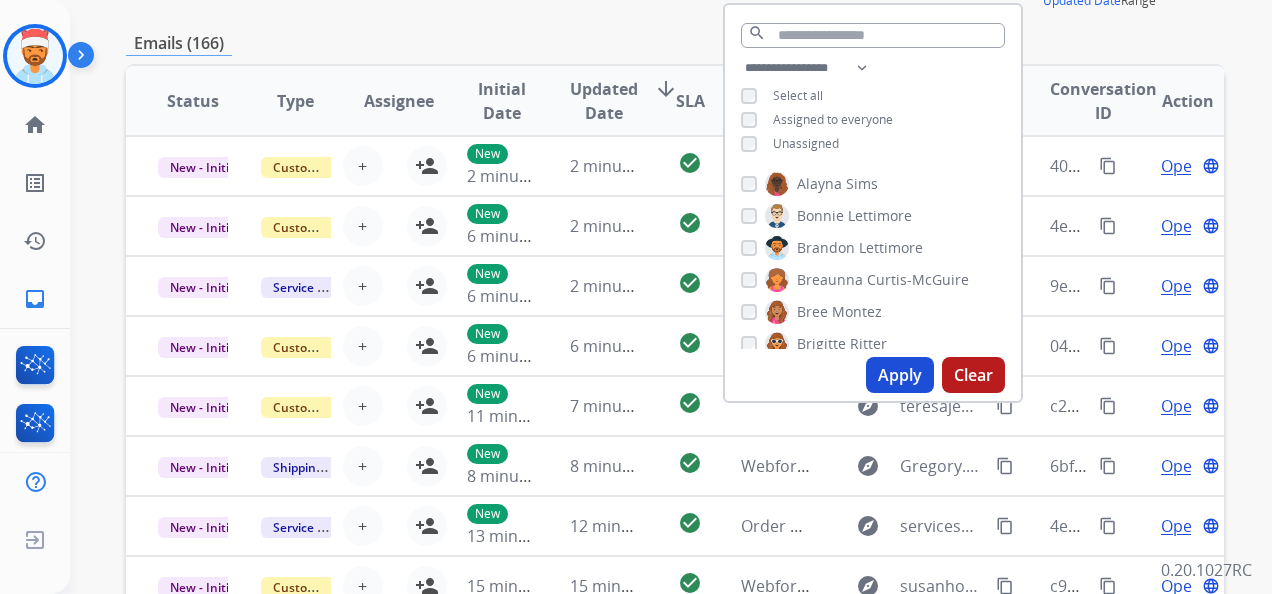 click on "Apply" at bounding box center [900, 375] 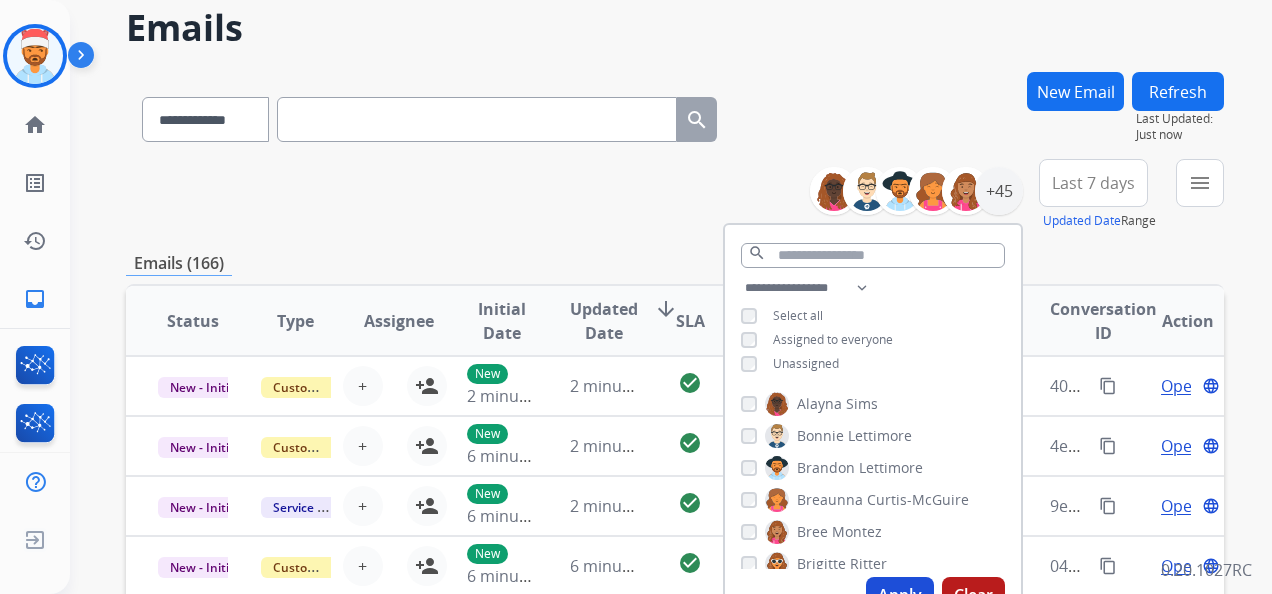 scroll, scrollTop: 100, scrollLeft: 0, axis: vertical 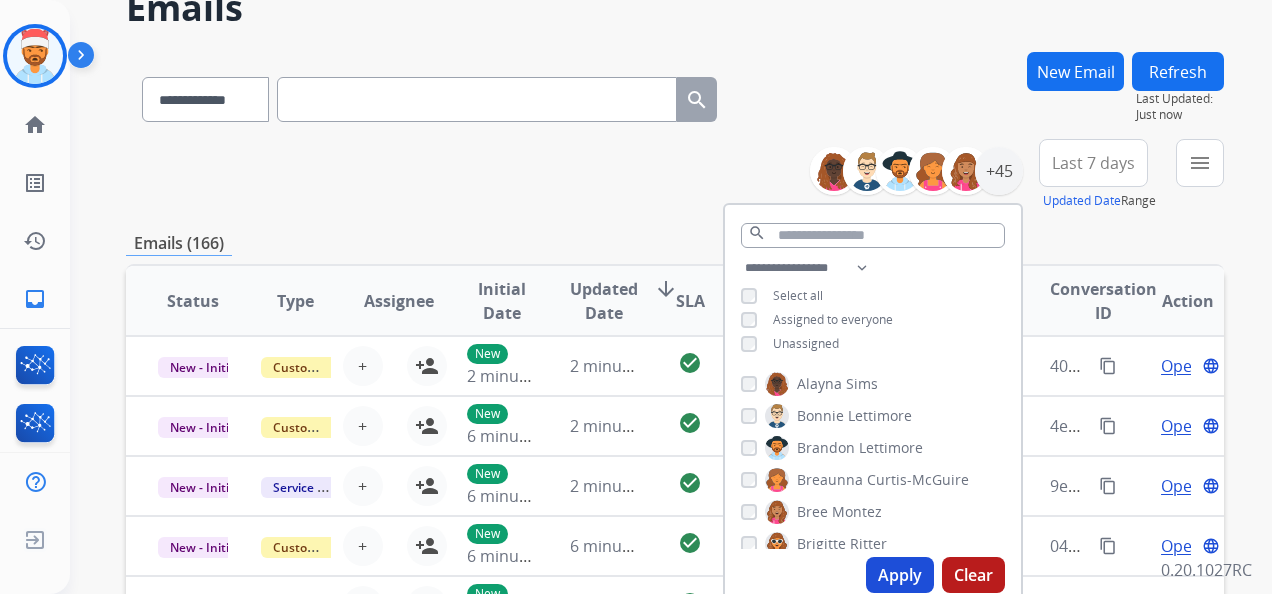 click on "Last 7 days" at bounding box center [1093, 163] 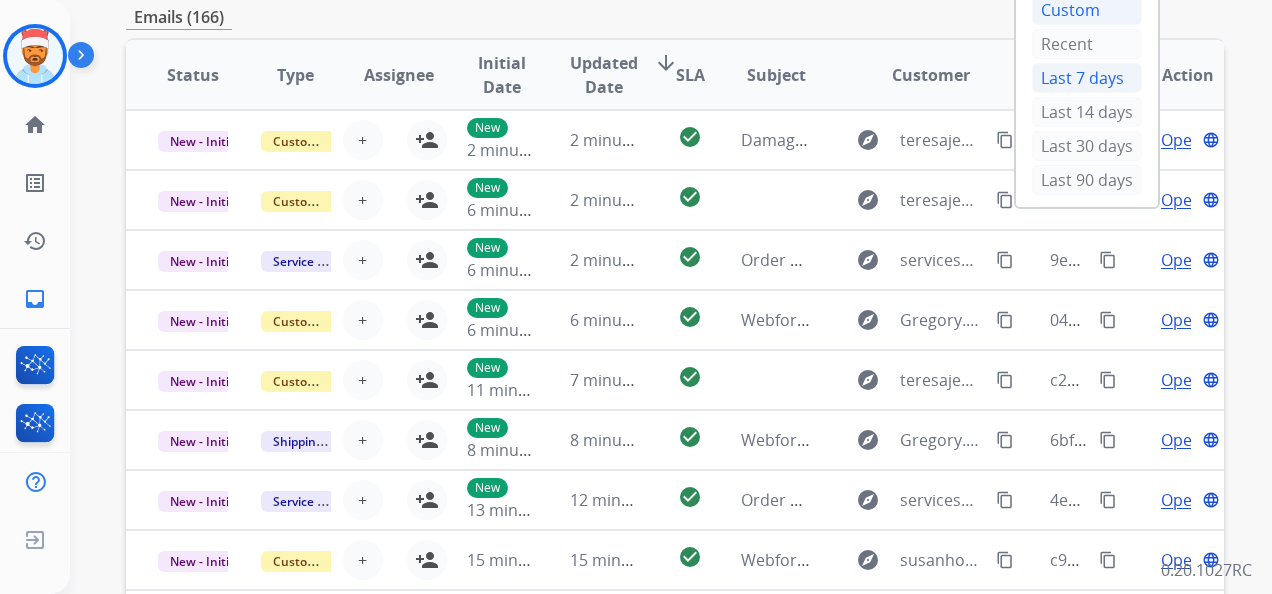 scroll, scrollTop: 200, scrollLeft: 0, axis: vertical 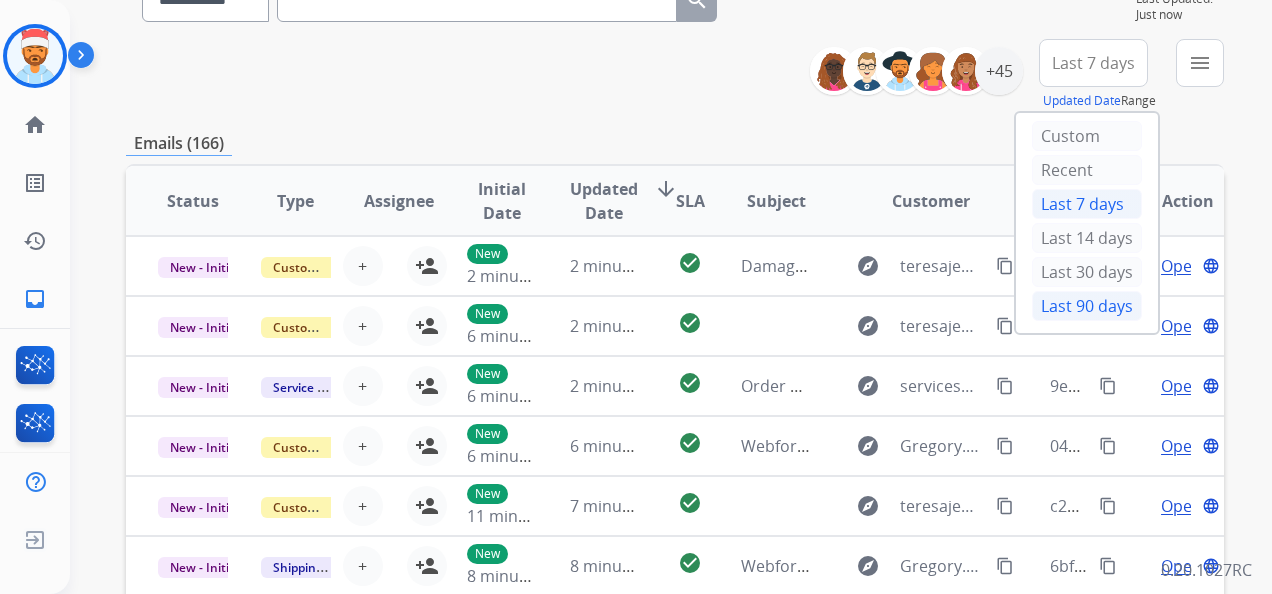 click on "Last 90 days" at bounding box center [1087, 306] 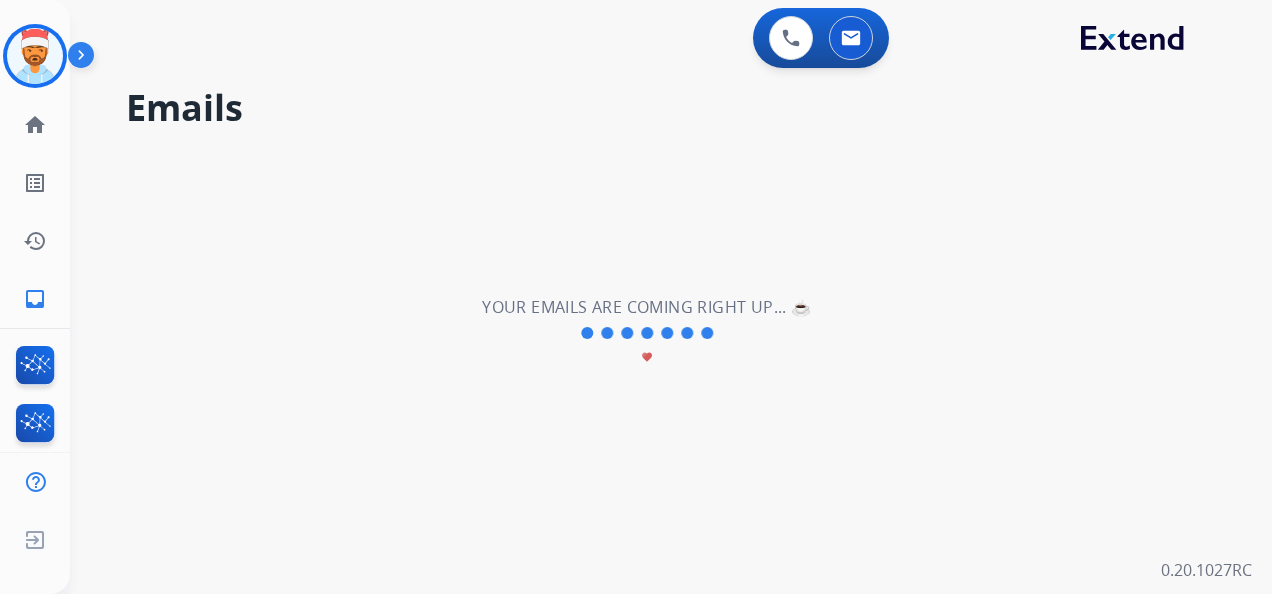 scroll, scrollTop: 0, scrollLeft: 0, axis: both 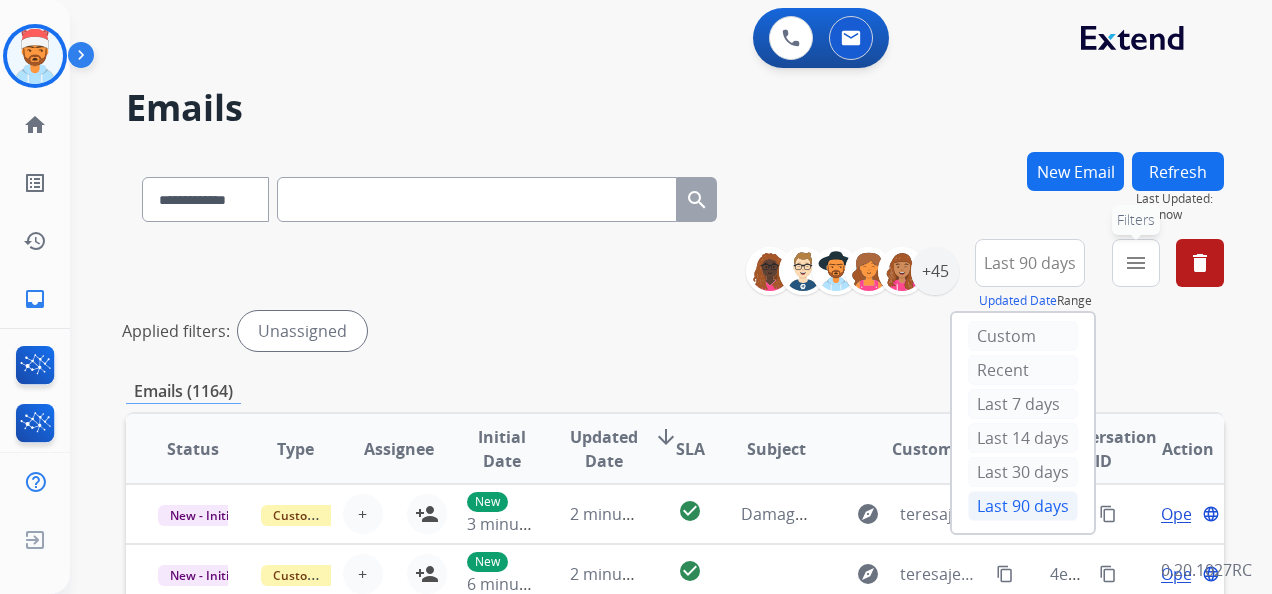 click on "menu" at bounding box center (1136, 263) 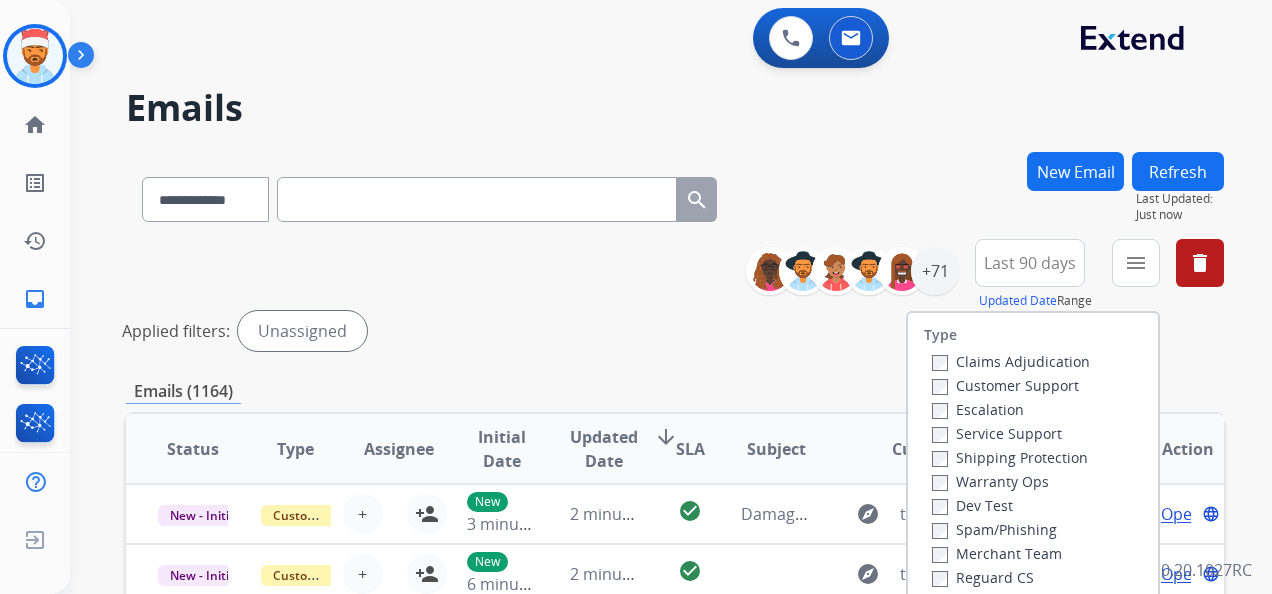 click on "Customer Support" at bounding box center (1011, 385) 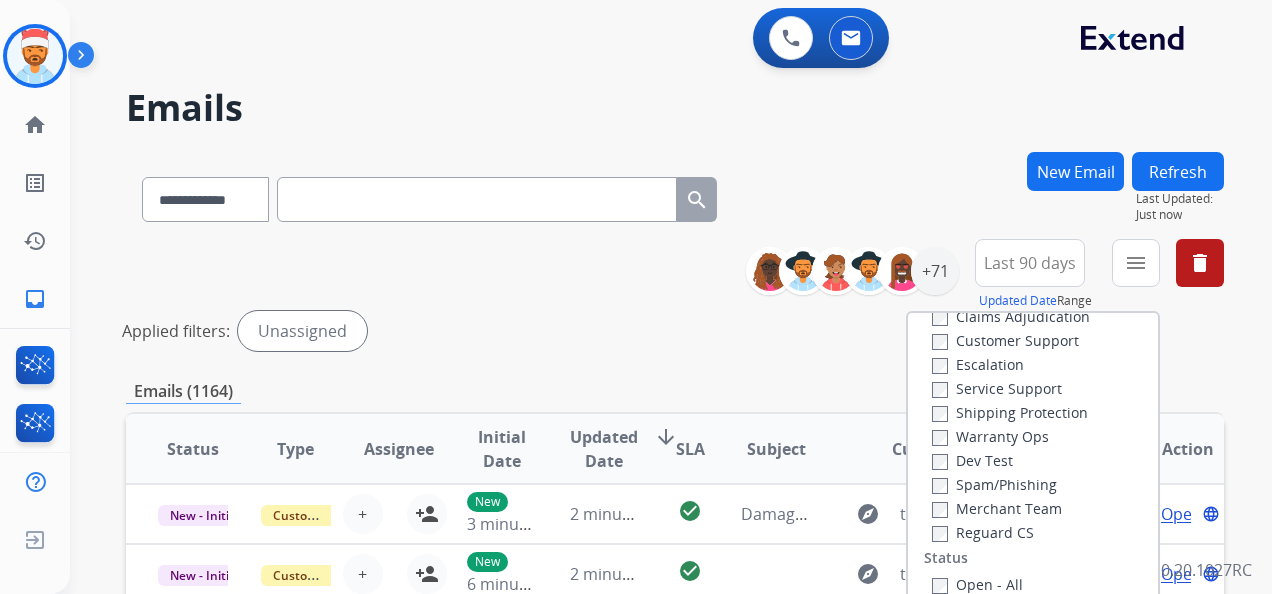 scroll, scrollTop: 0, scrollLeft: 0, axis: both 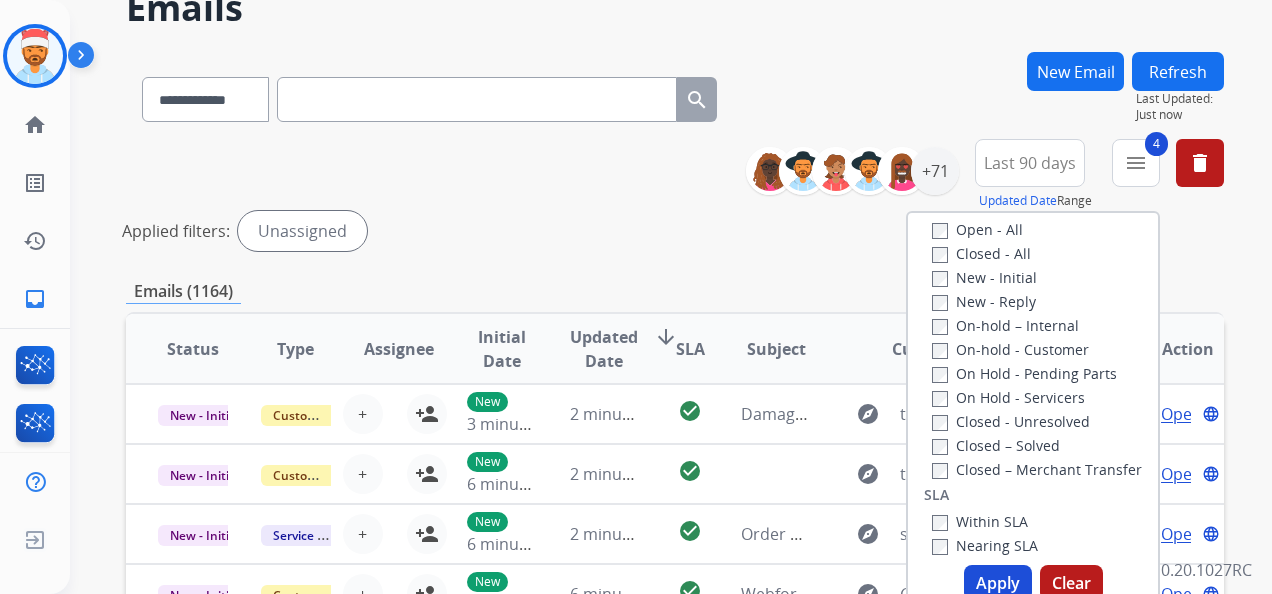click on "Apply" at bounding box center (998, 583) 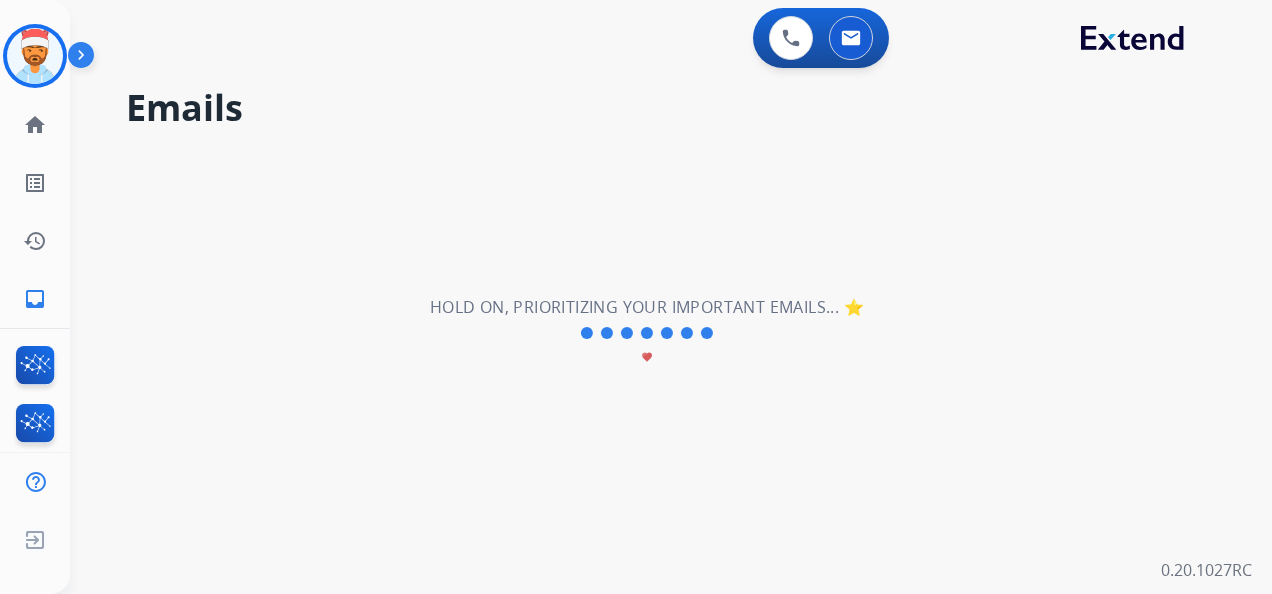 scroll, scrollTop: 0, scrollLeft: 0, axis: both 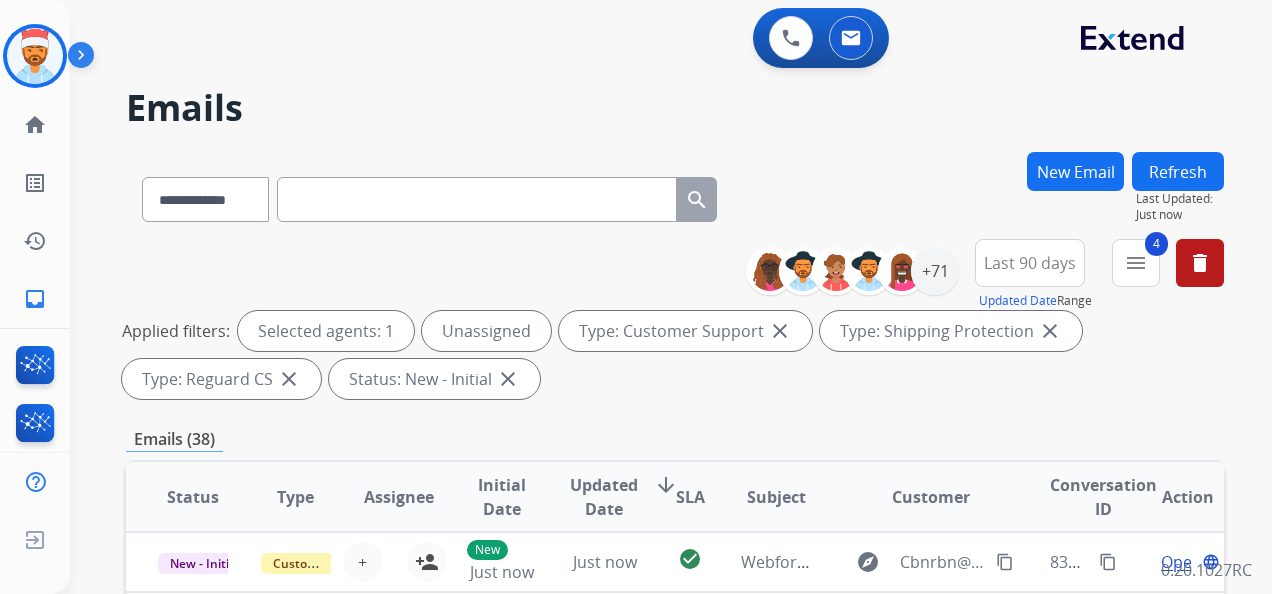 click on "Applied filters:  Selected agents: 1  Unassigned  Type: Customer Support  close  Type: Shipping Protection  close  Type: Reguard CS  close  Status: New - Initial  close" at bounding box center [671, 355] 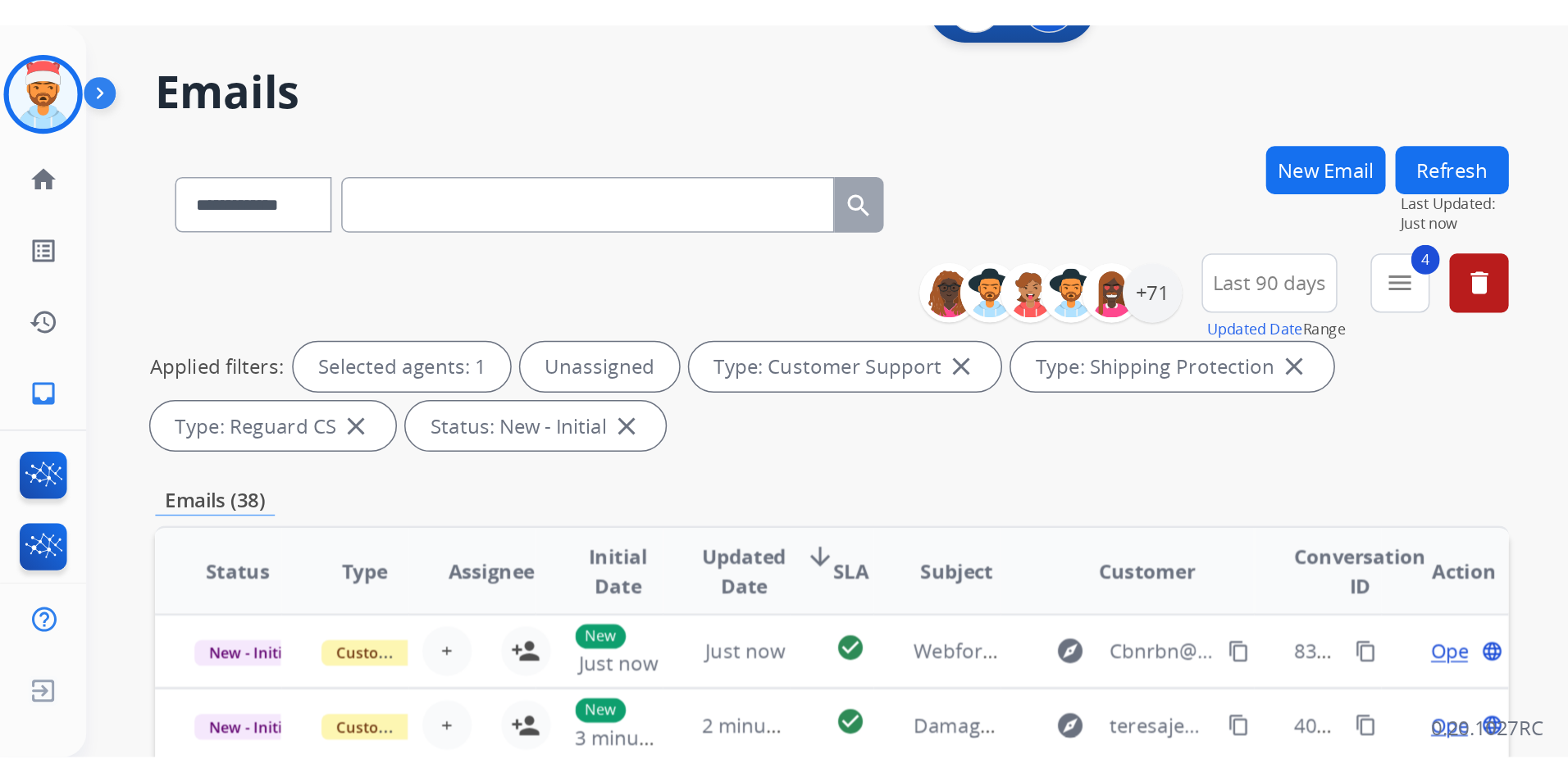 scroll, scrollTop: 82, scrollLeft: 0, axis: vertical 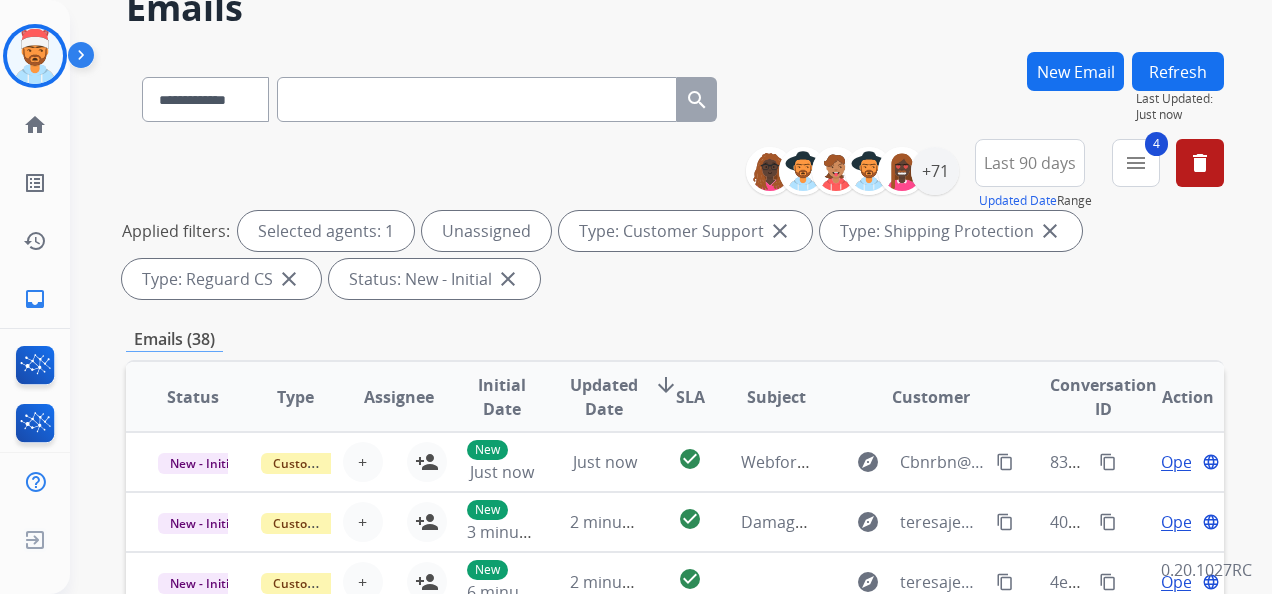 click on "Emails (38)" at bounding box center [675, 339] 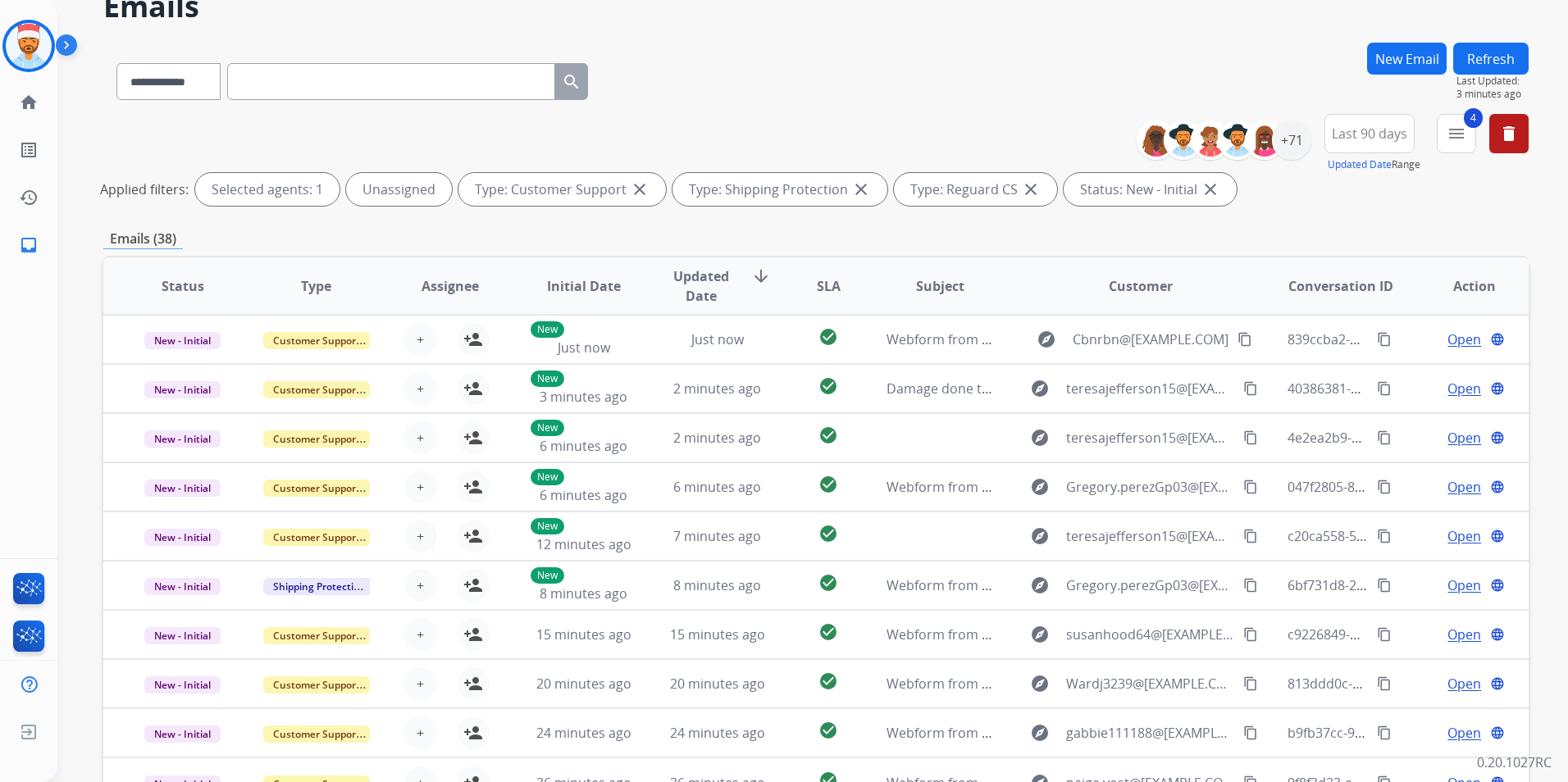 scroll, scrollTop: 82, scrollLeft: 0, axis: vertical 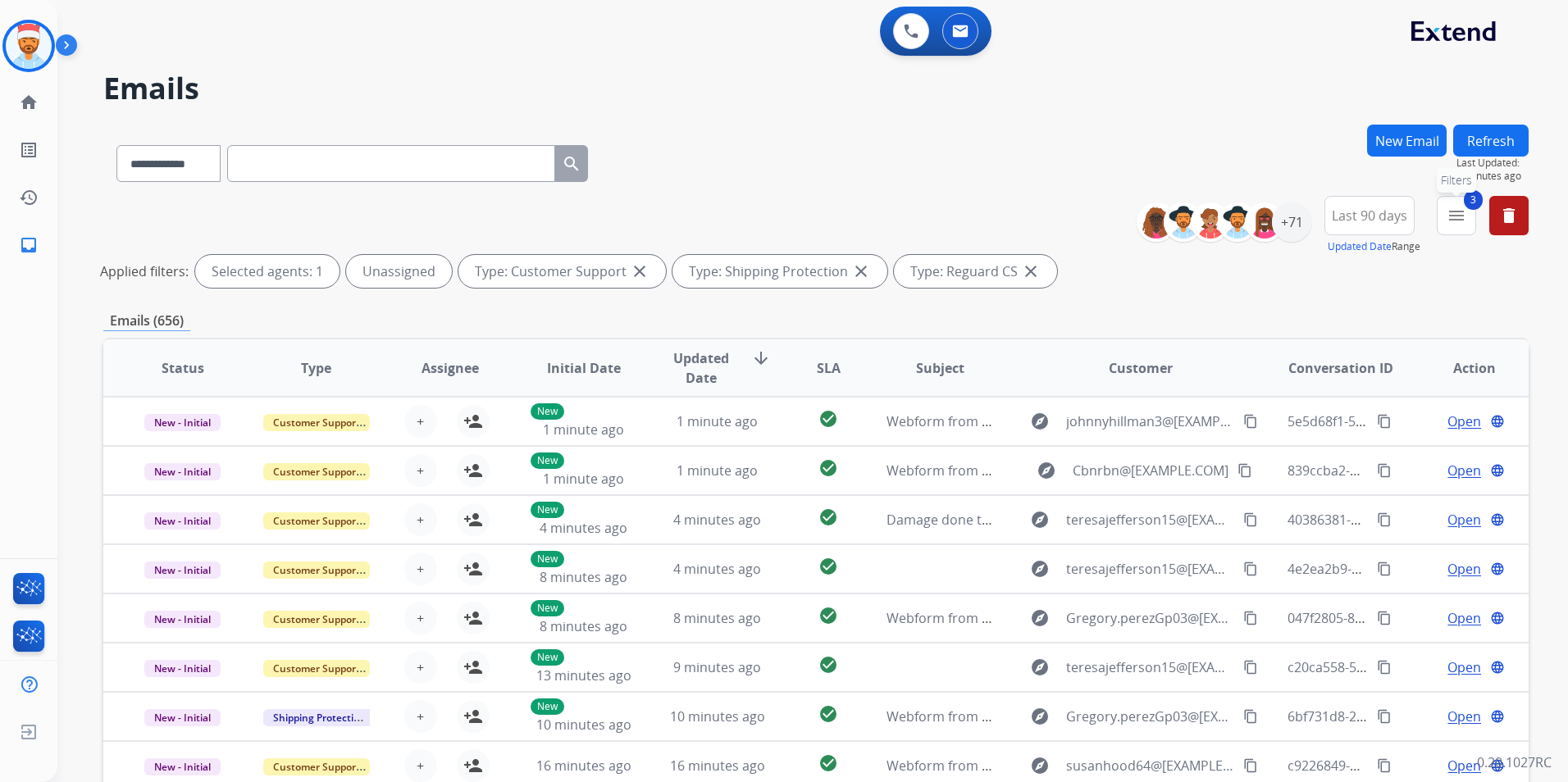 click on "menu" at bounding box center (1456, 216) 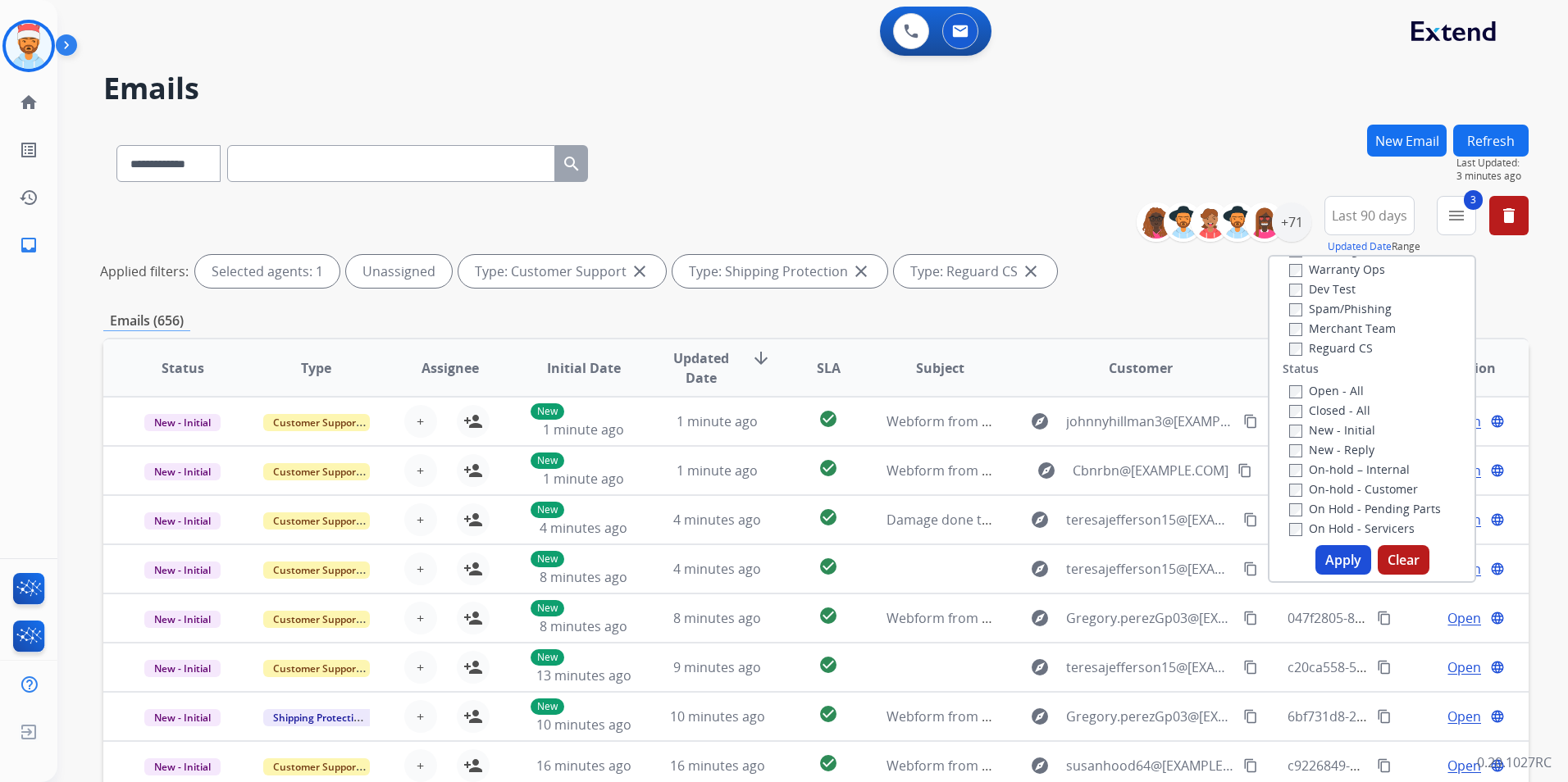 scroll, scrollTop: 105, scrollLeft: 0, axis: vertical 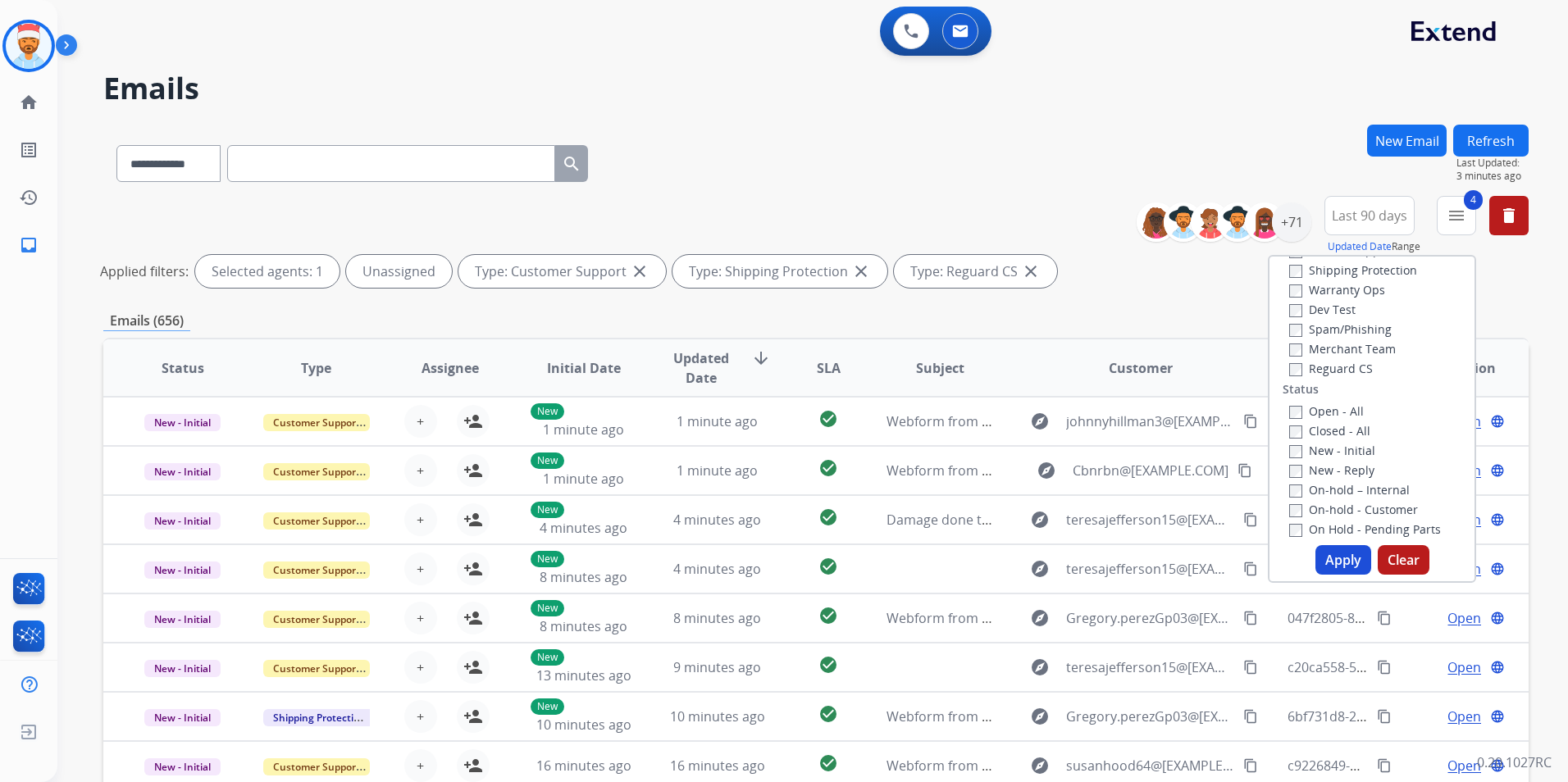 drag, startPoint x: 1324, startPoint y: 566, endPoint x: 1350, endPoint y: 552, distance: 29.52965 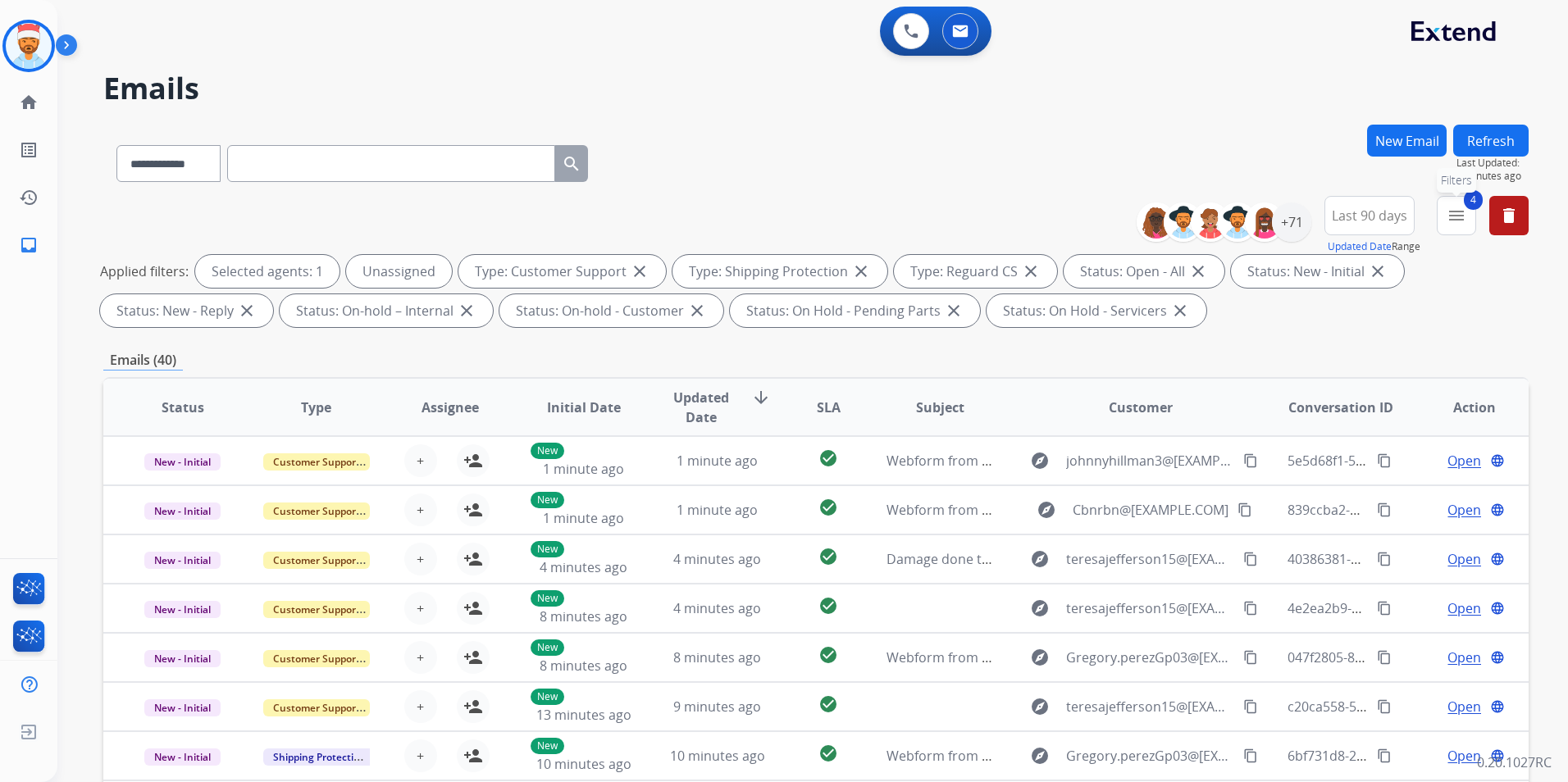 click on "menu" at bounding box center [1456, 216] 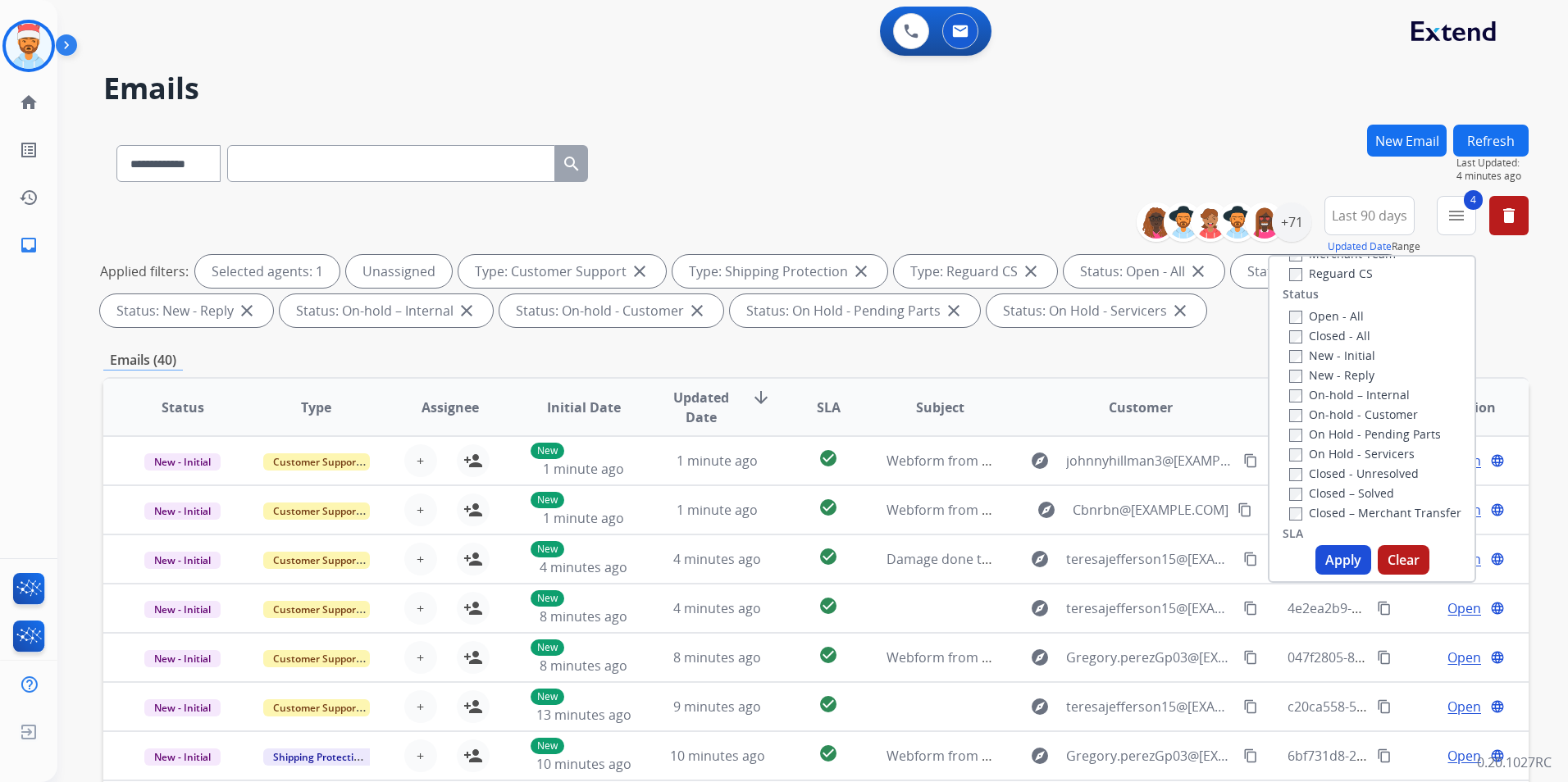 scroll, scrollTop: 351, scrollLeft: 0, axis: vertical 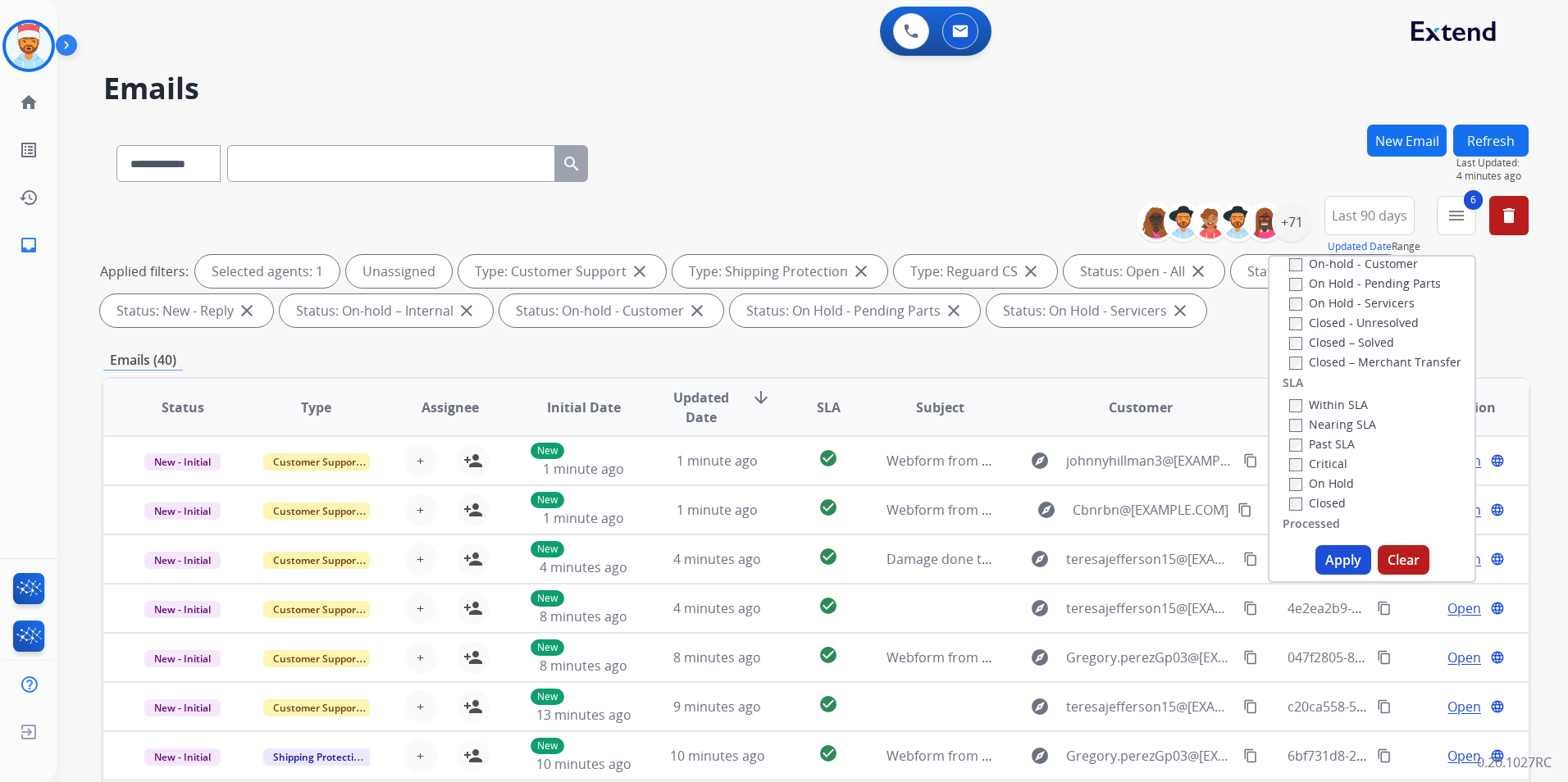 click on "Apply" at bounding box center (1343, 560) 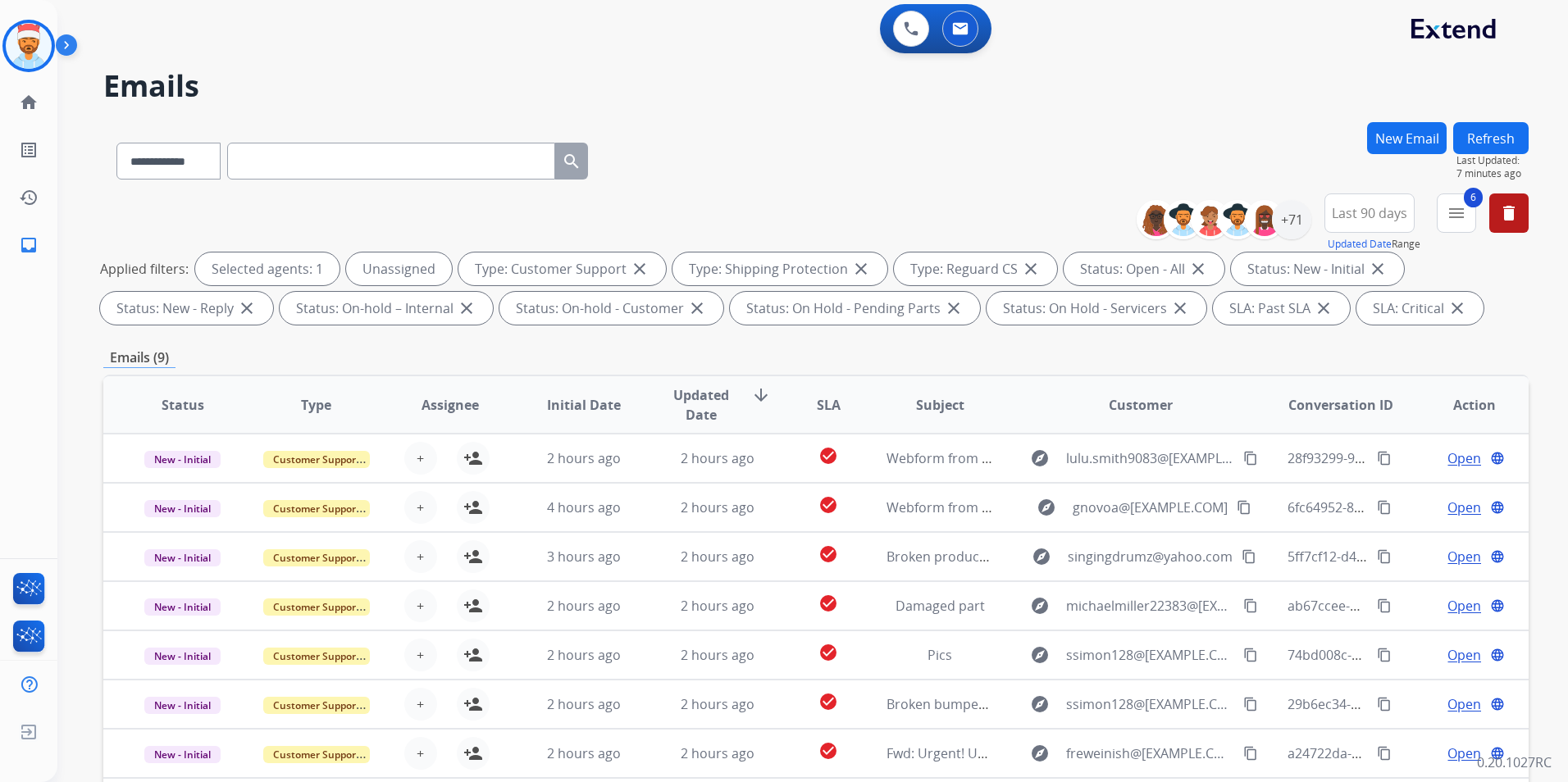 scroll, scrollTop: 0, scrollLeft: 0, axis: both 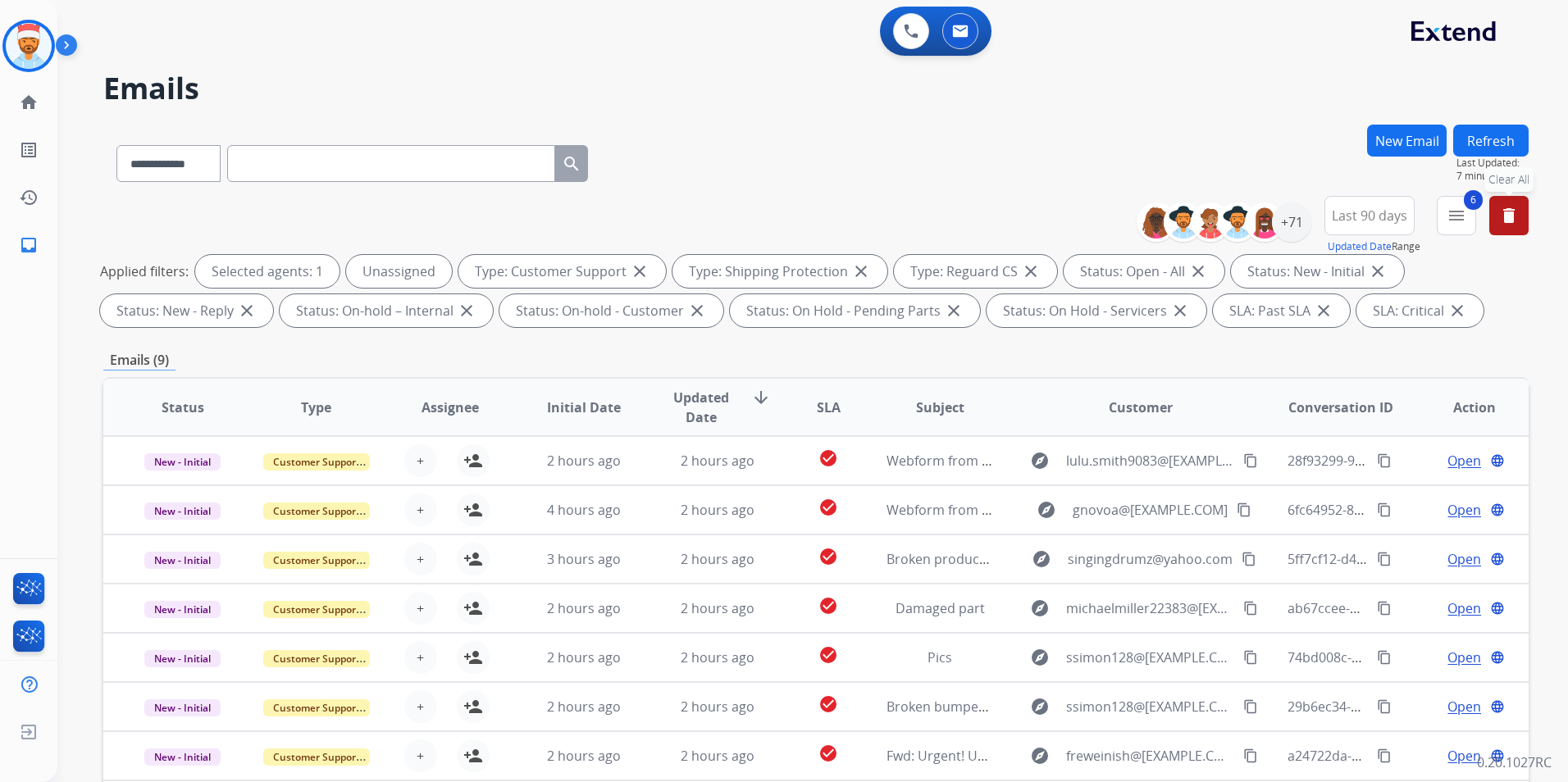 click on "delete" at bounding box center (1509, 216) 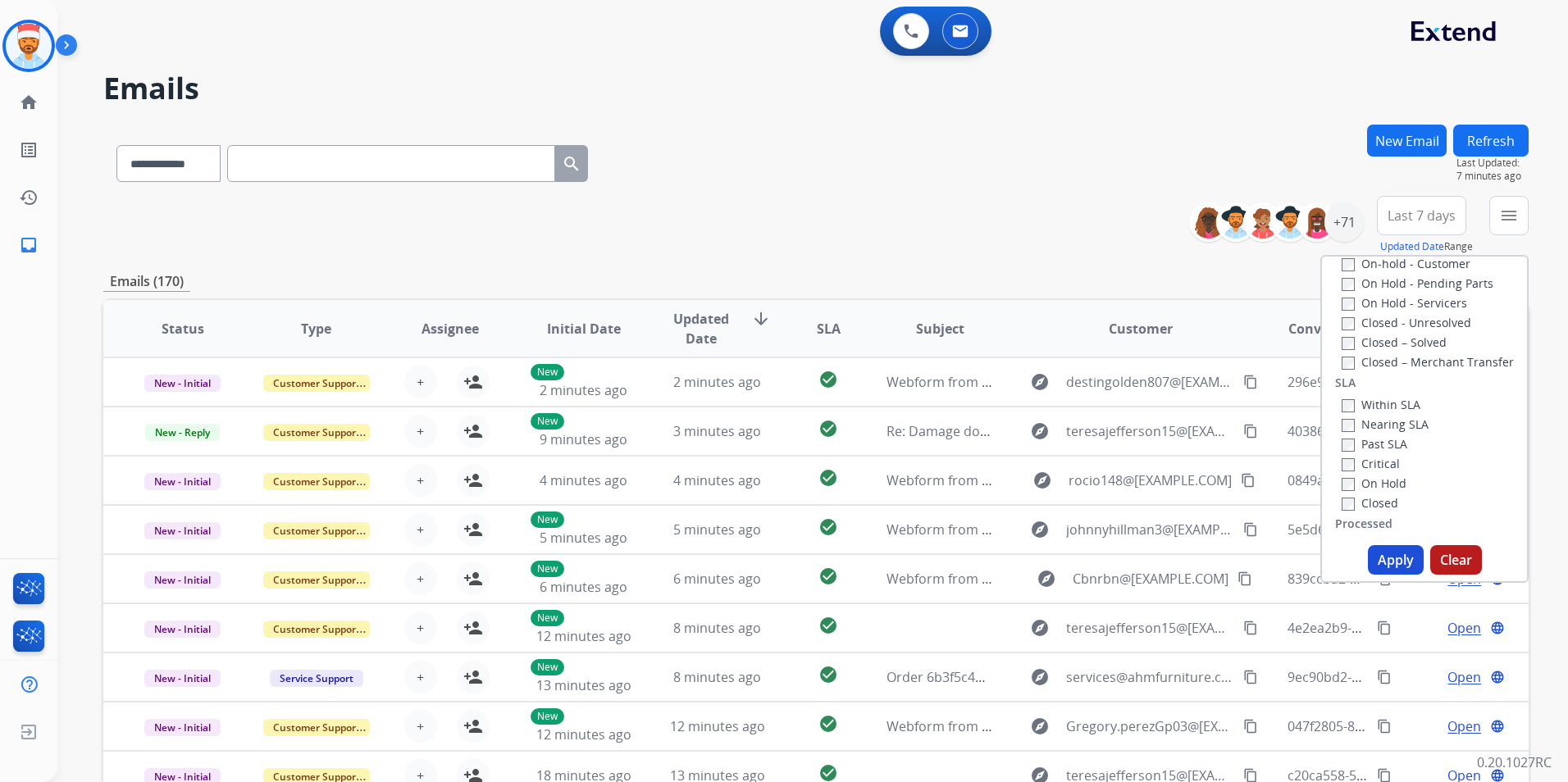 drag, startPoint x: 967, startPoint y: 122, endPoint x: 996, endPoint y: 152, distance: 41.72529 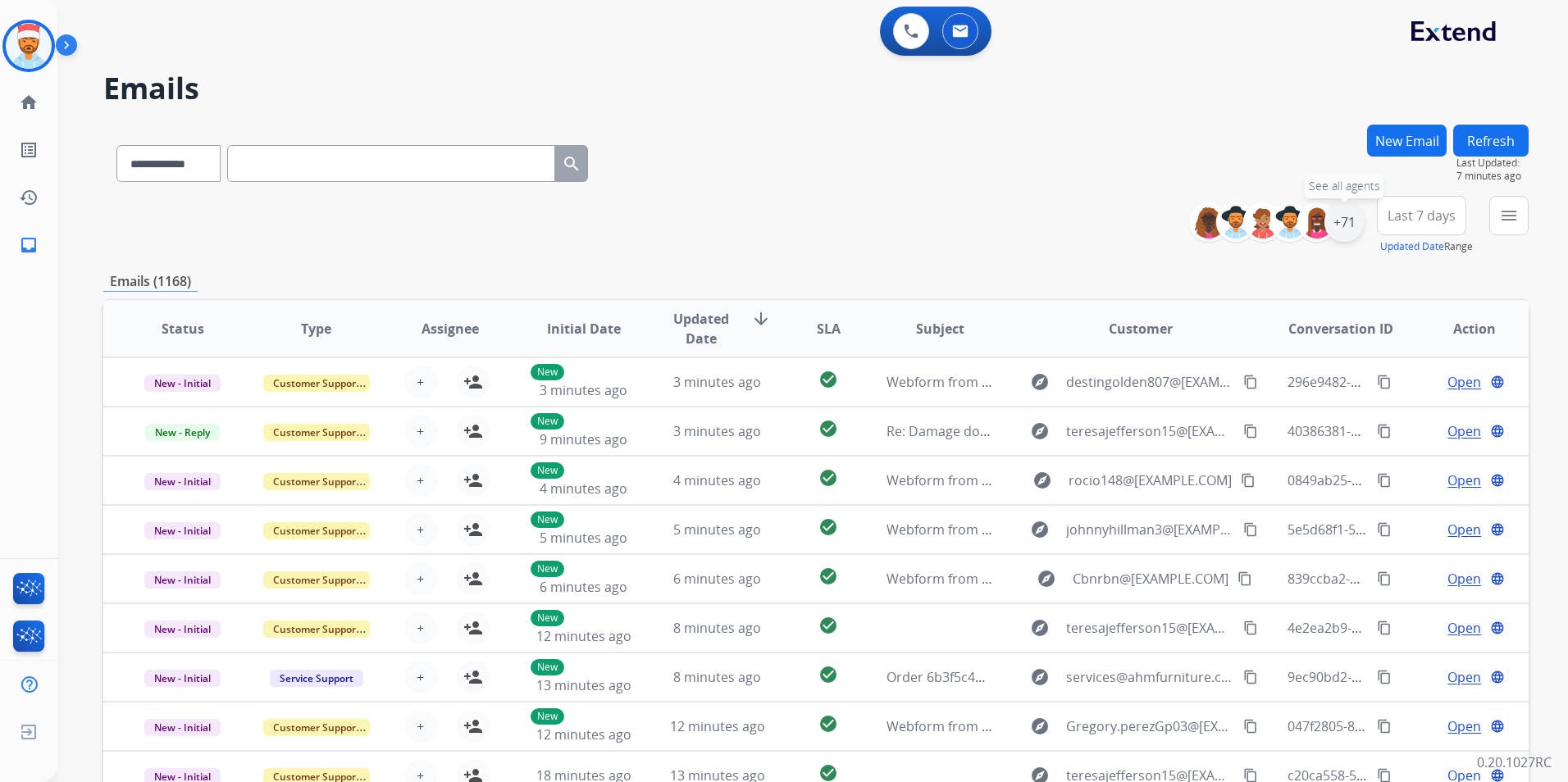 click on "+71" at bounding box center [1344, 222] 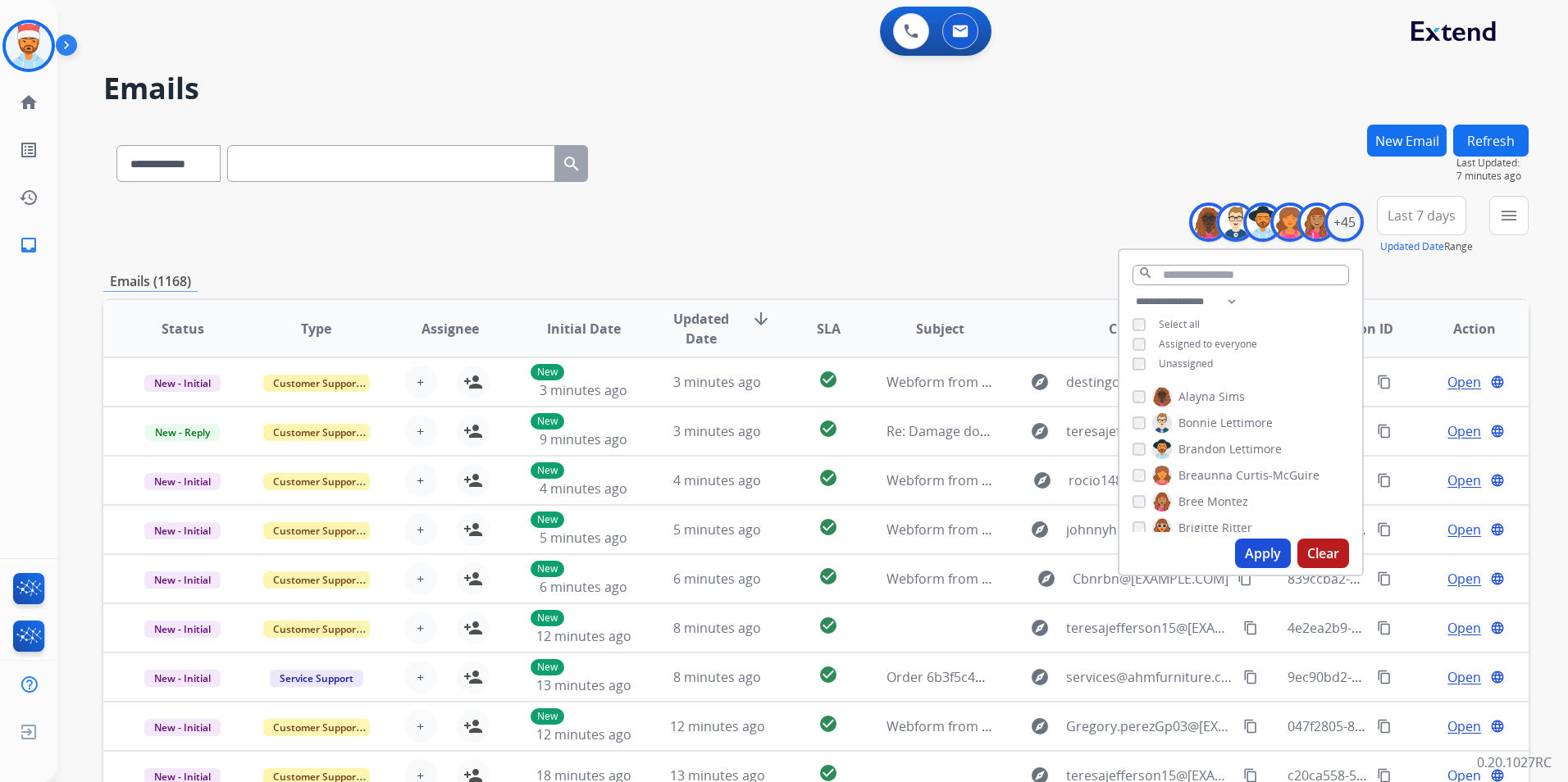 click on "Apply" at bounding box center [1263, 553] 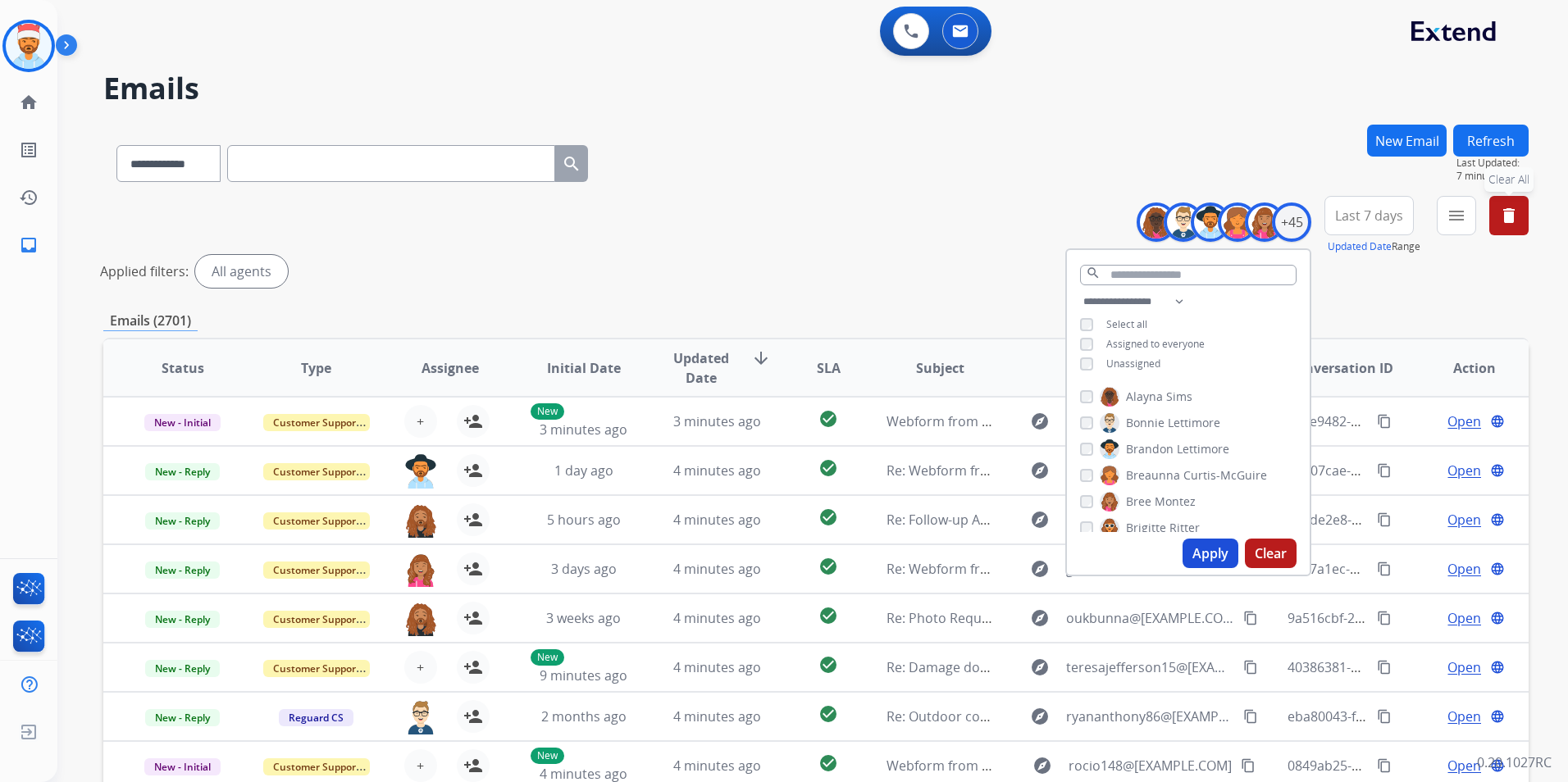 drag, startPoint x: 1196, startPoint y: 563, endPoint x: 1204, endPoint y: 555, distance: 11.313708 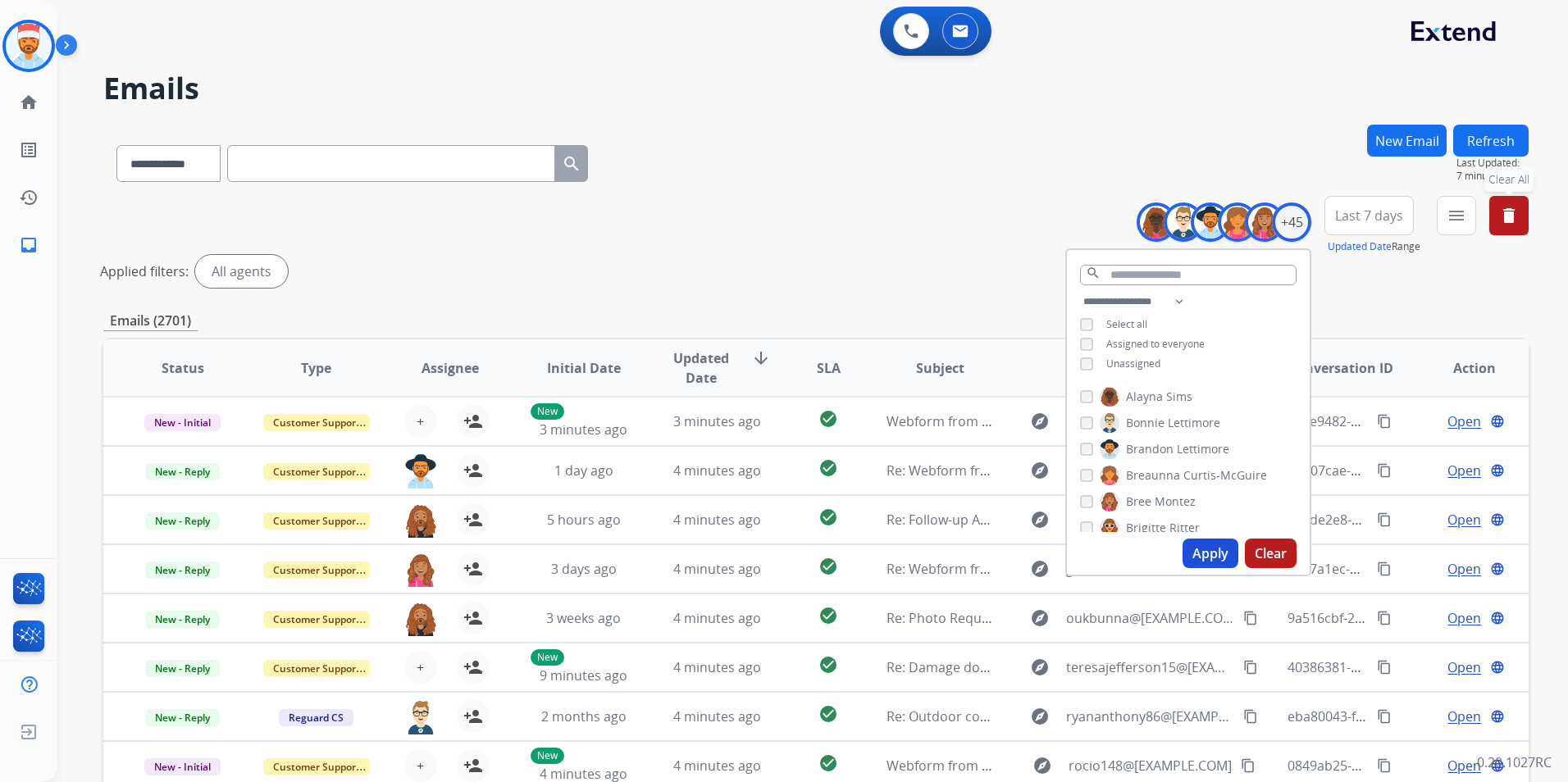 click on "Apply" at bounding box center (1210, 553) 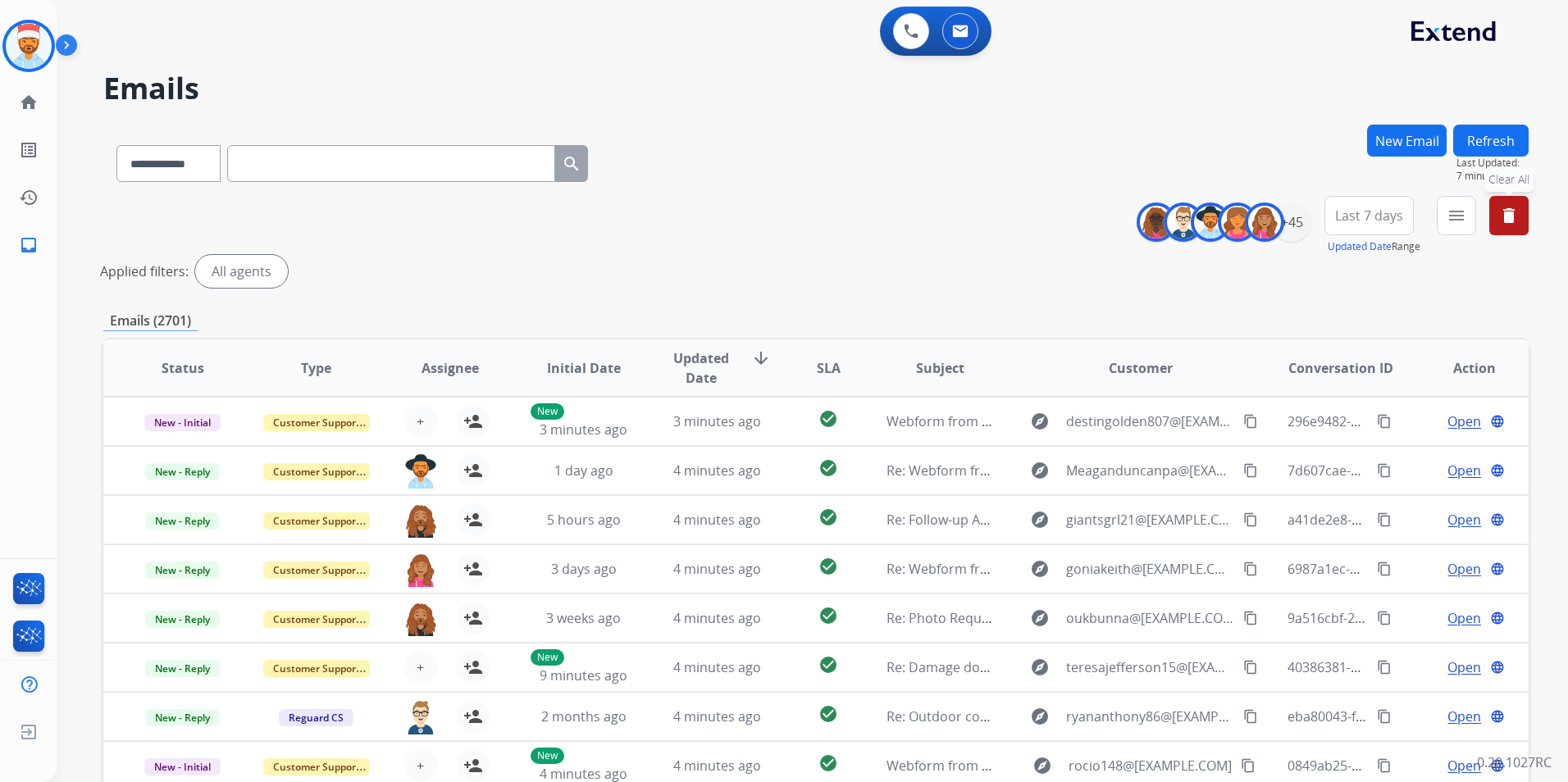 click on "Last 7 days" at bounding box center (1369, 216) 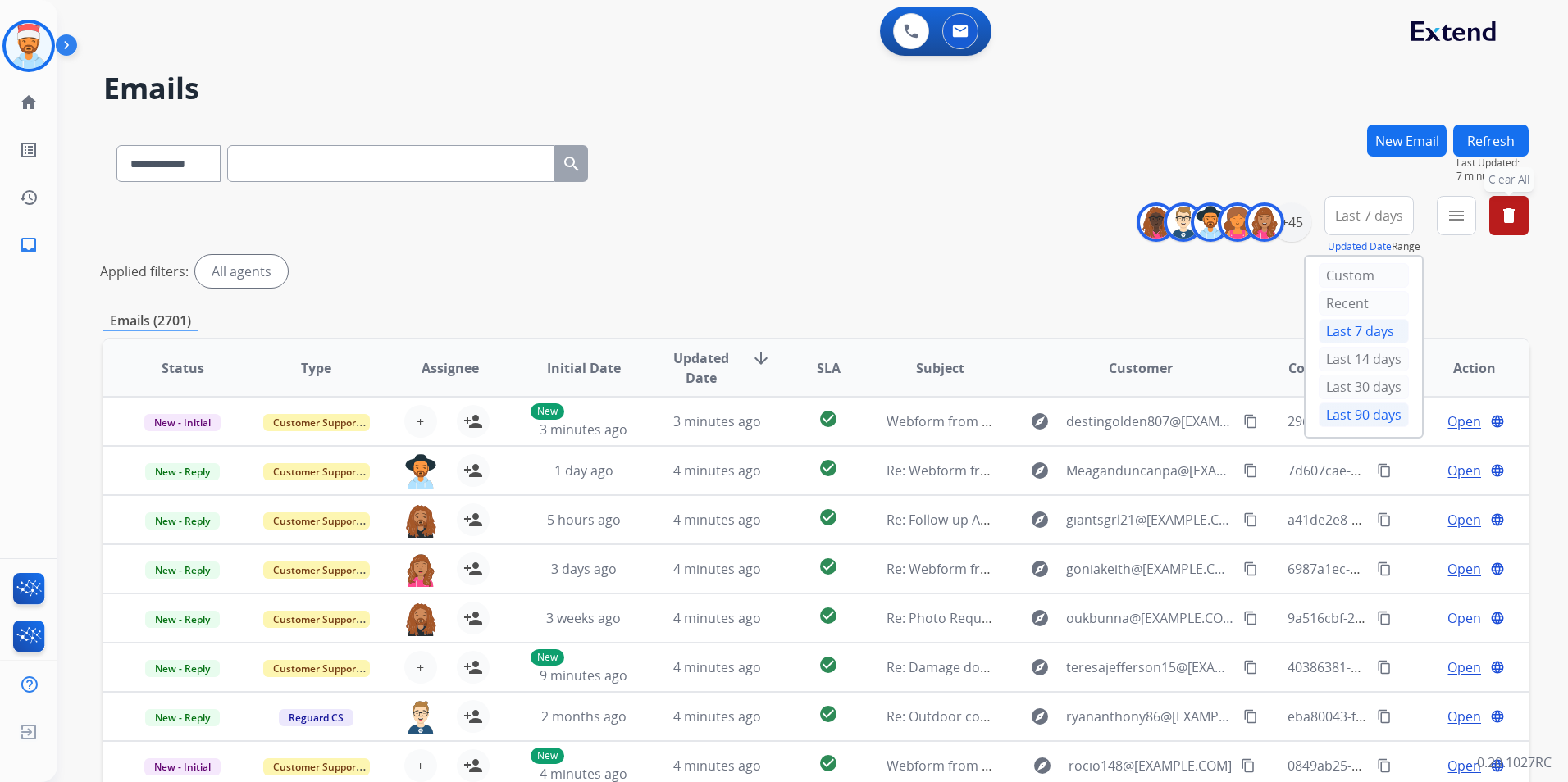 click on "Last 90 days" at bounding box center (1364, 415) 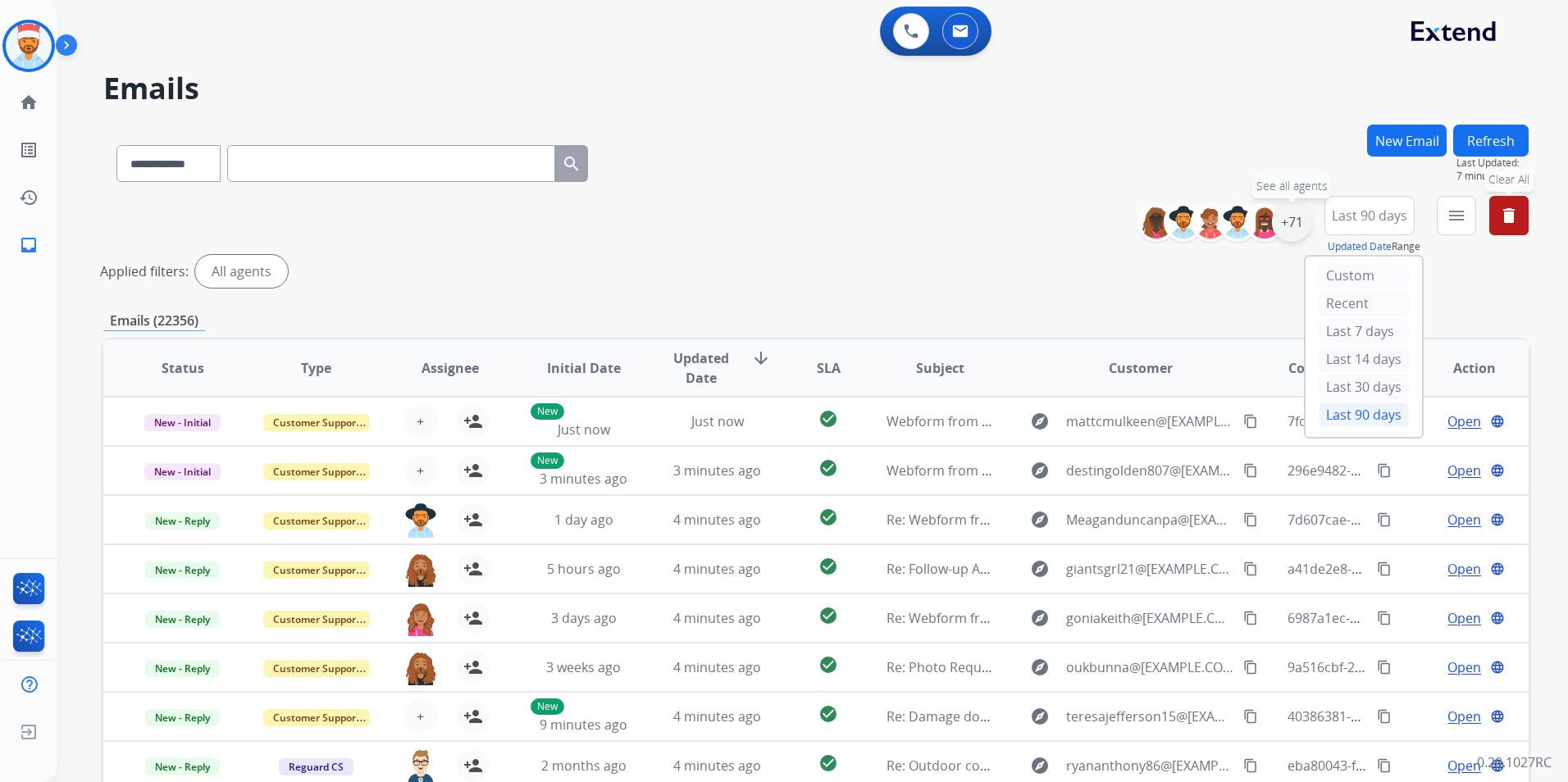 click on "+71" at bounding box center (1292, 222) 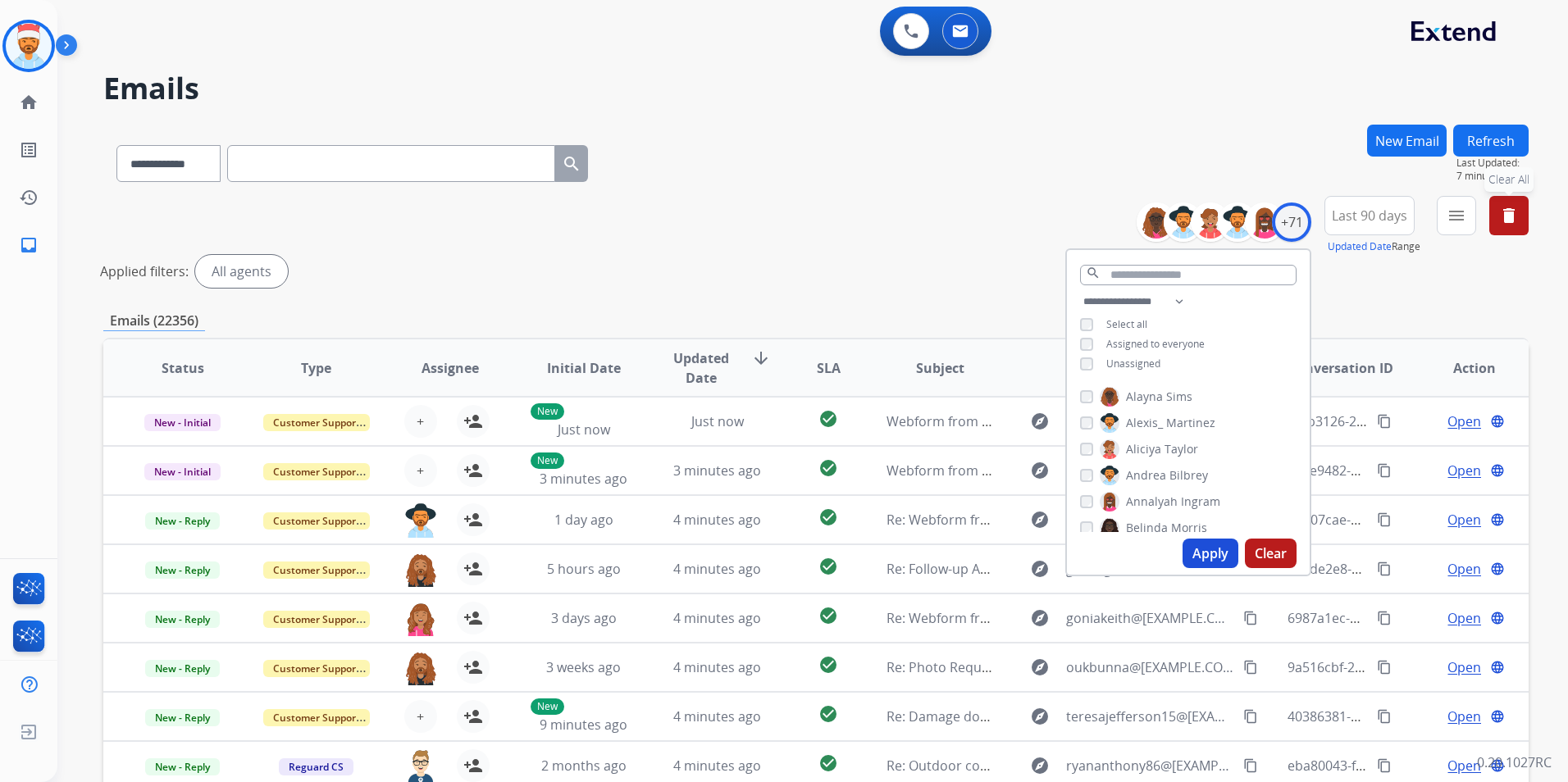click on "Select all" at bounding box center (1127, 324) 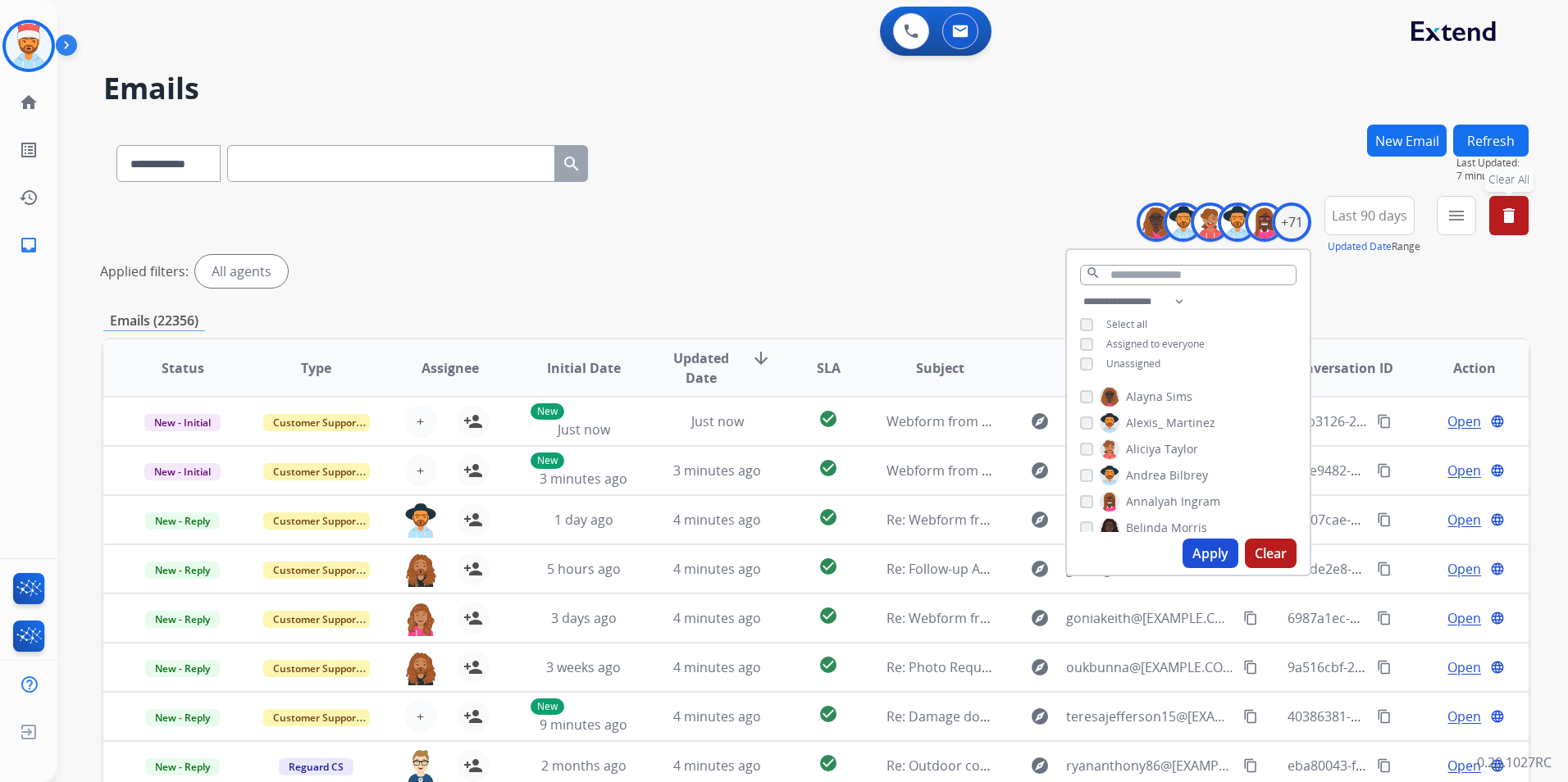 click on "**********" at bounding box center [1188, 334] 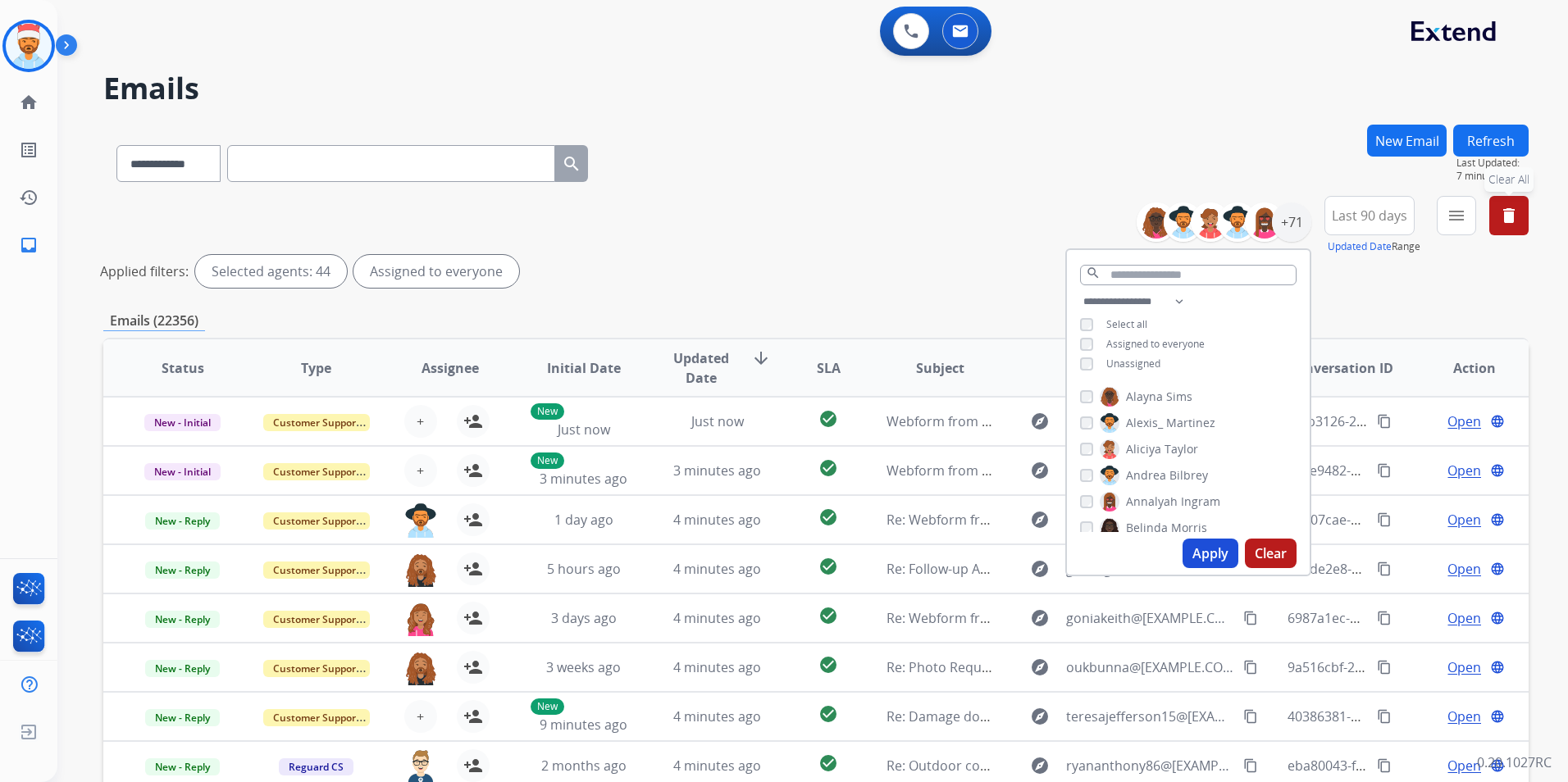 click on "Apply" at bounding box center [1210, 553] 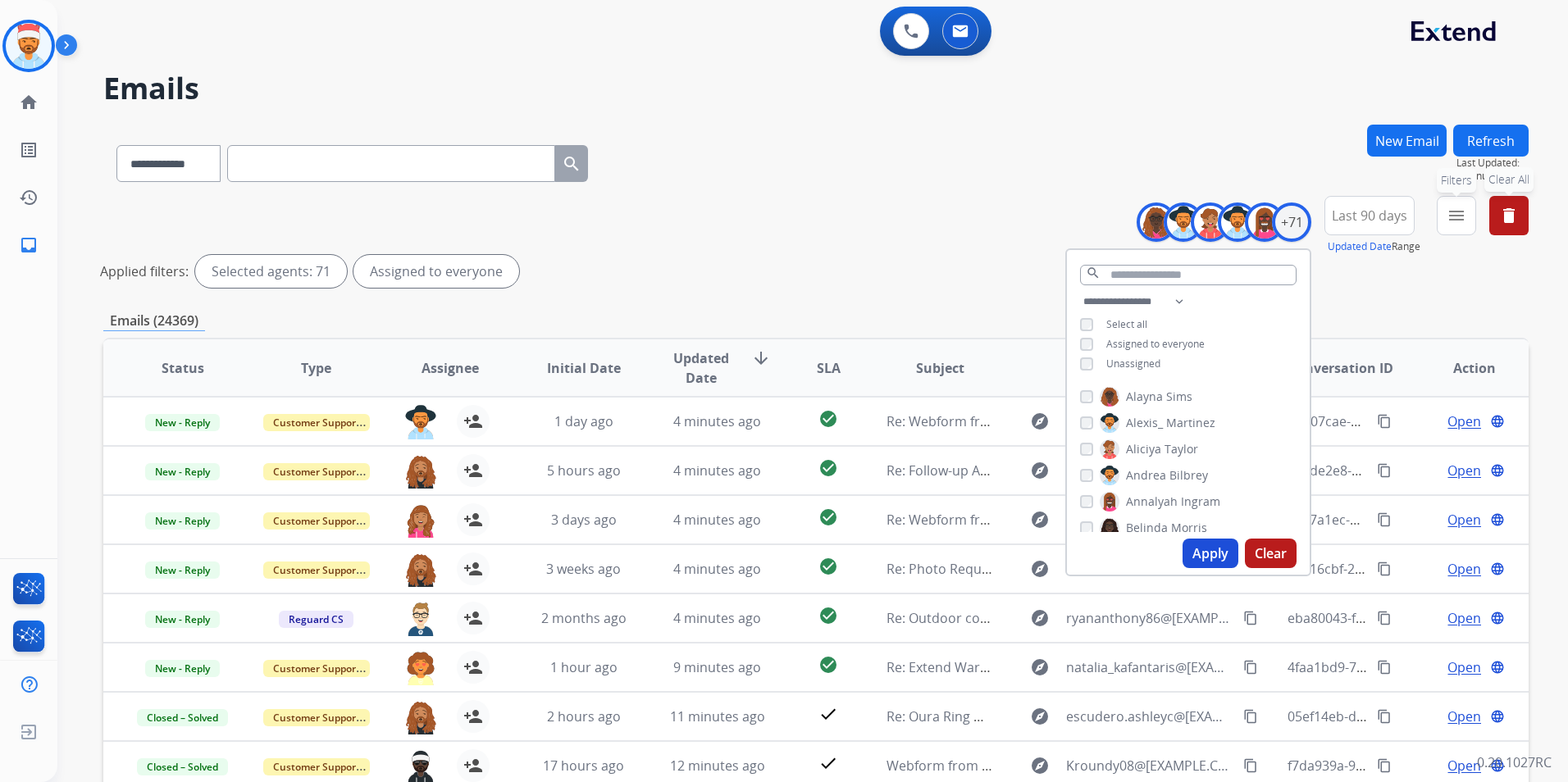 click on "menu" at bounding box center [1456, 216] 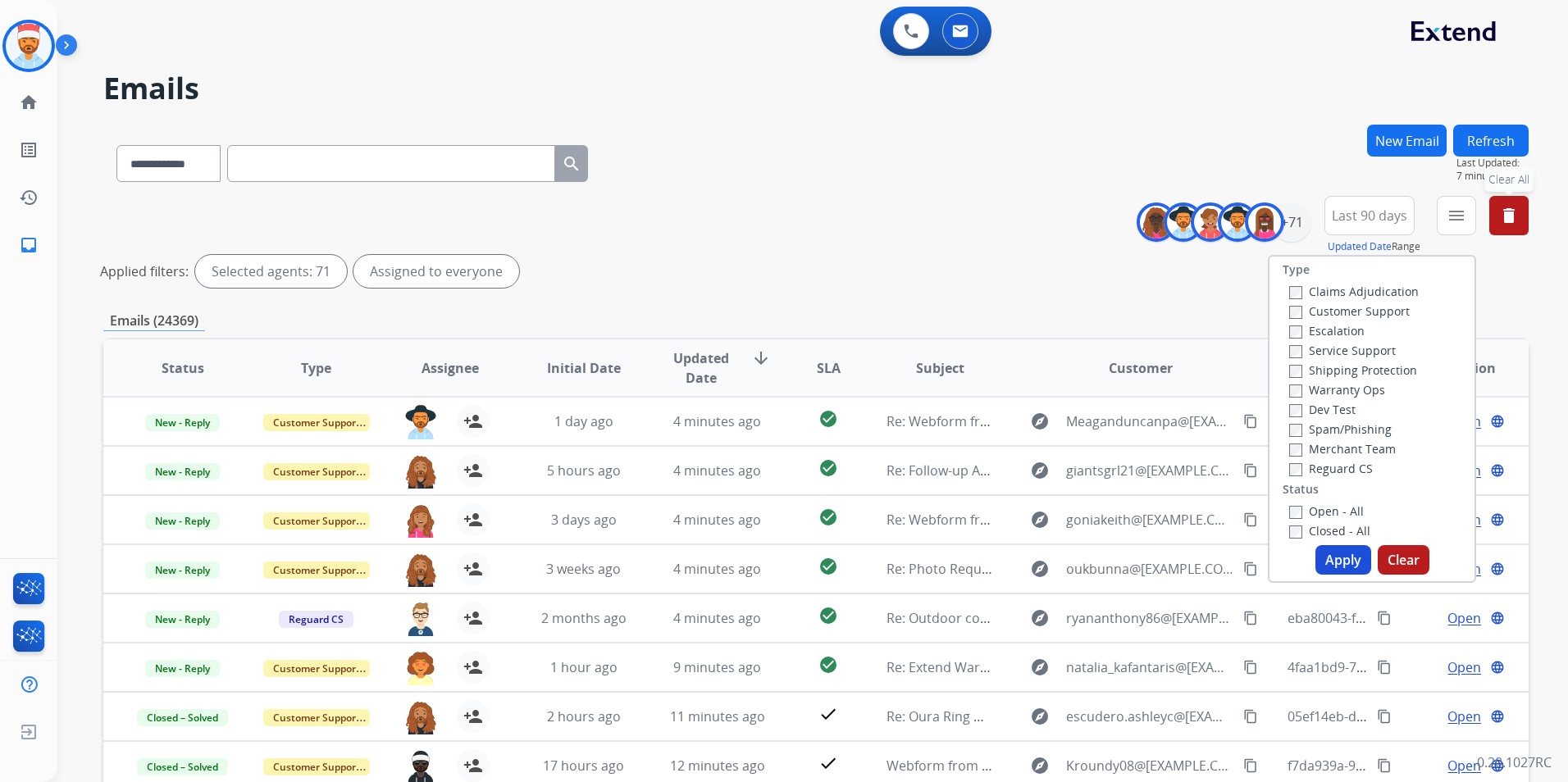 scroll, scrollTop: 0, scrollLeft: 0, axis: both 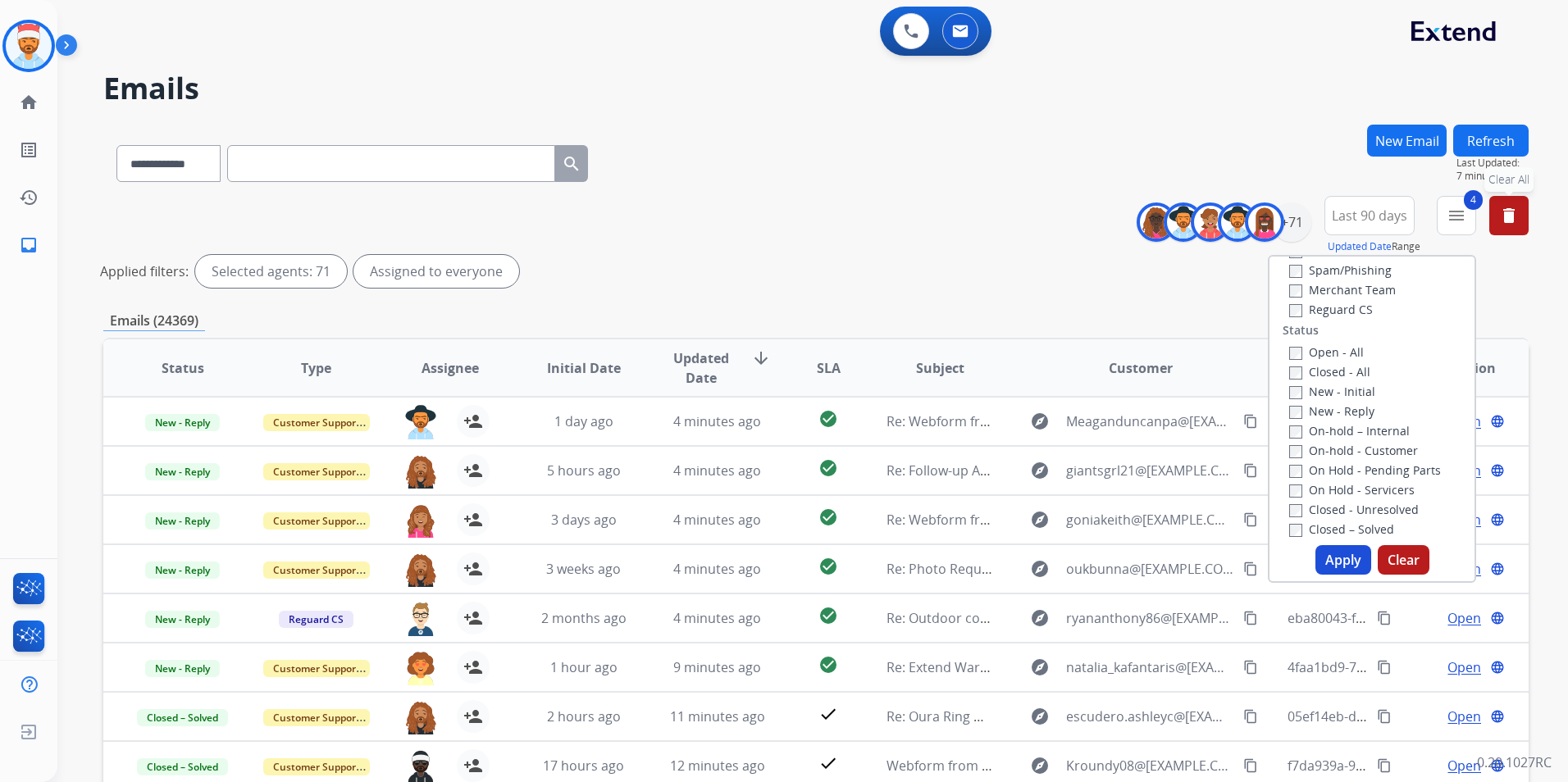 click on "Apply" at bounding box center (1343, 560) 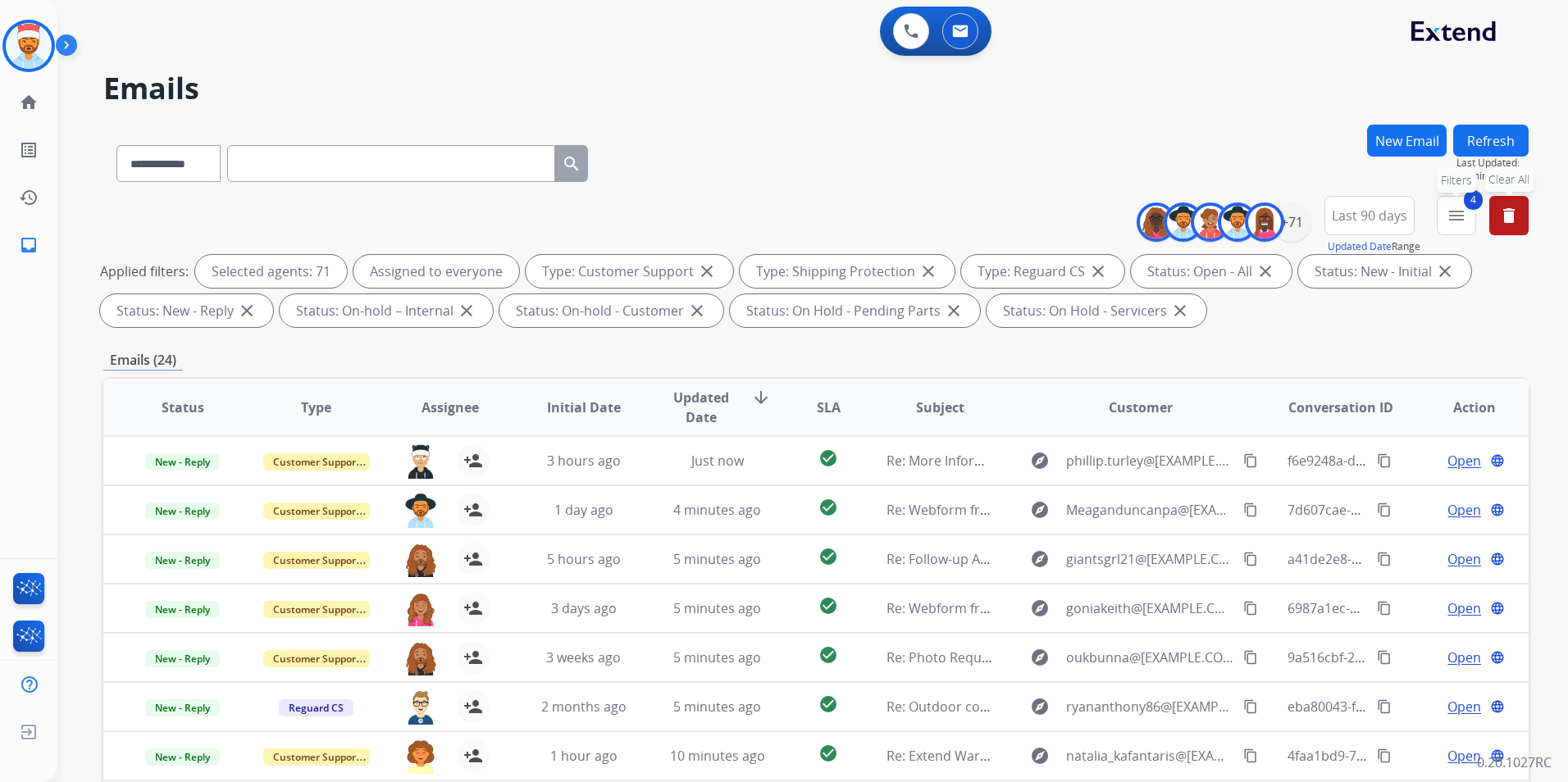 click on "menu" at bounding box center (1456, 216) 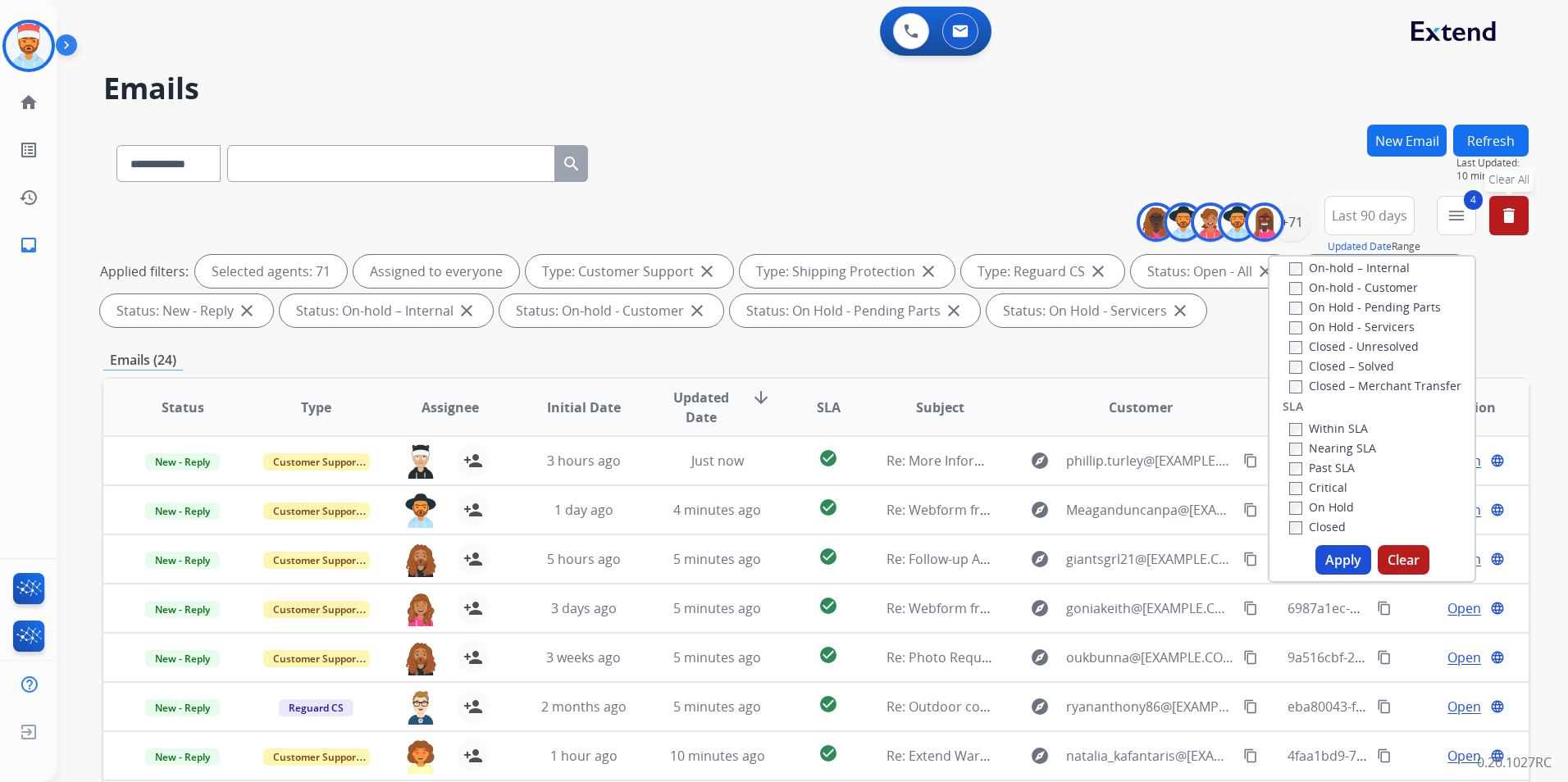 scroll, scrollTop: 328, scrollLeft: 0, axis: vertical 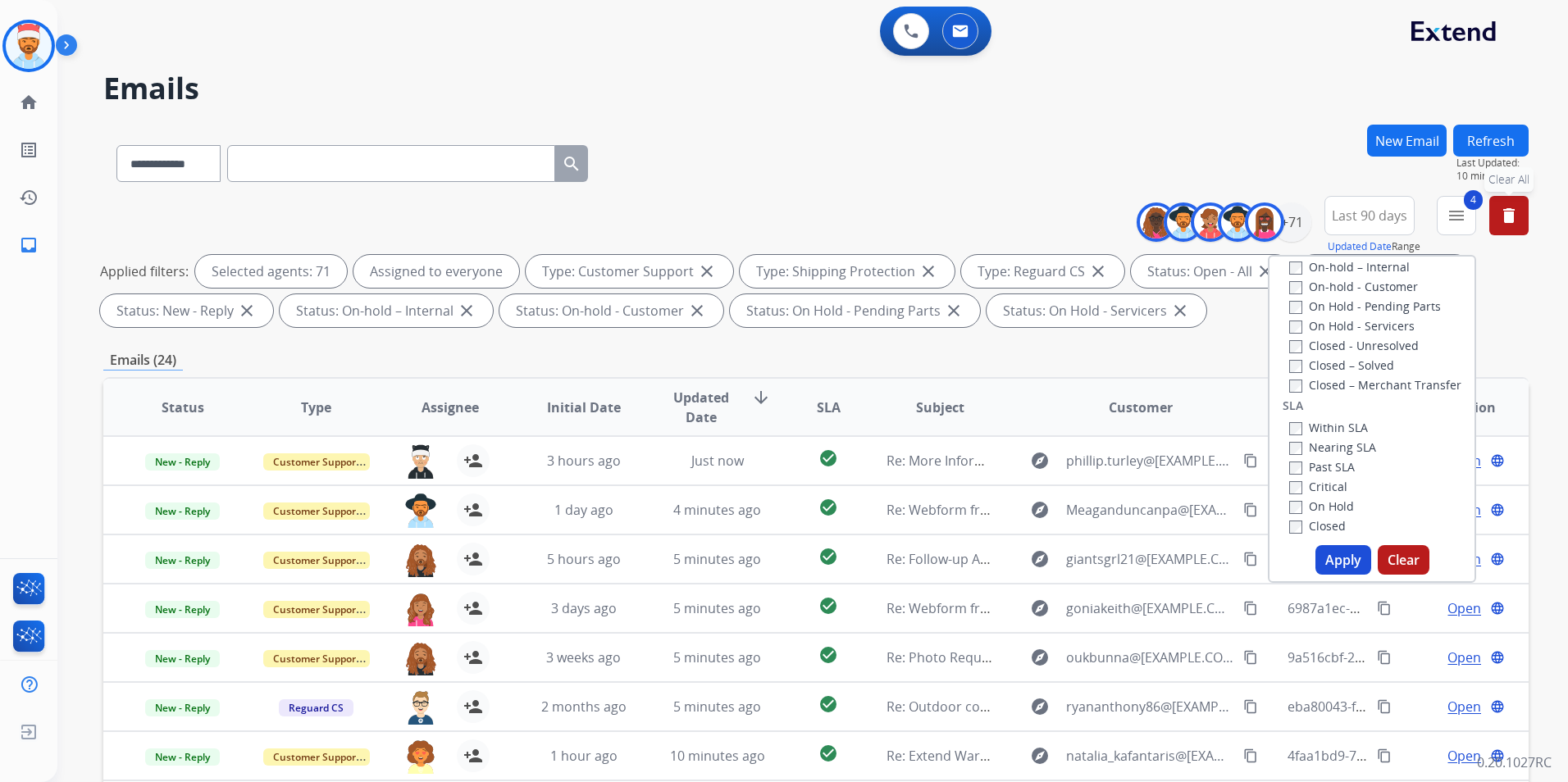 click on "Critical" at bounding box center (1318, 486) 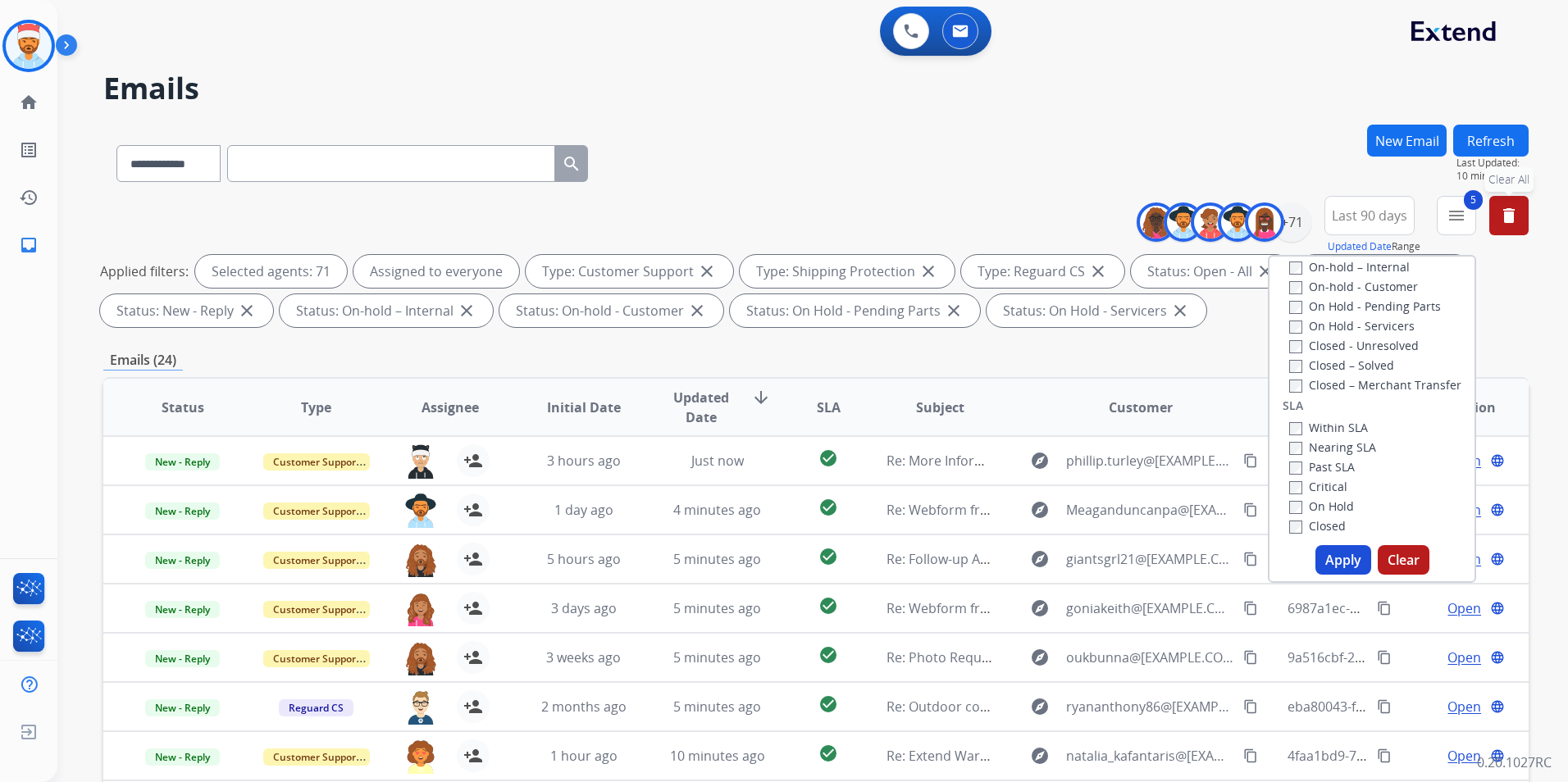 click on "Past SLA" at bounding box center [1322, 466] 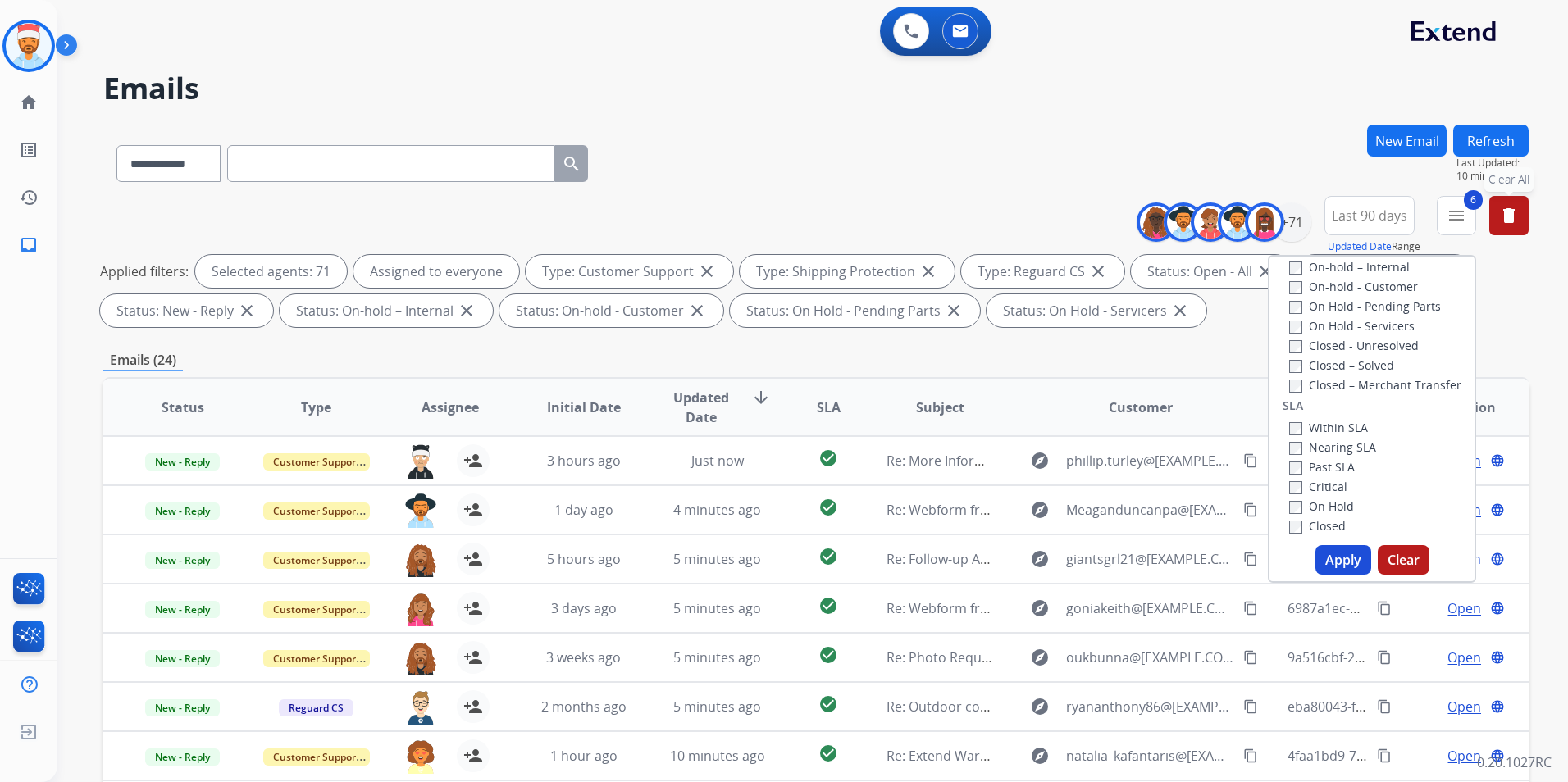 click on "Apply" at bounding box center (1343, 560) 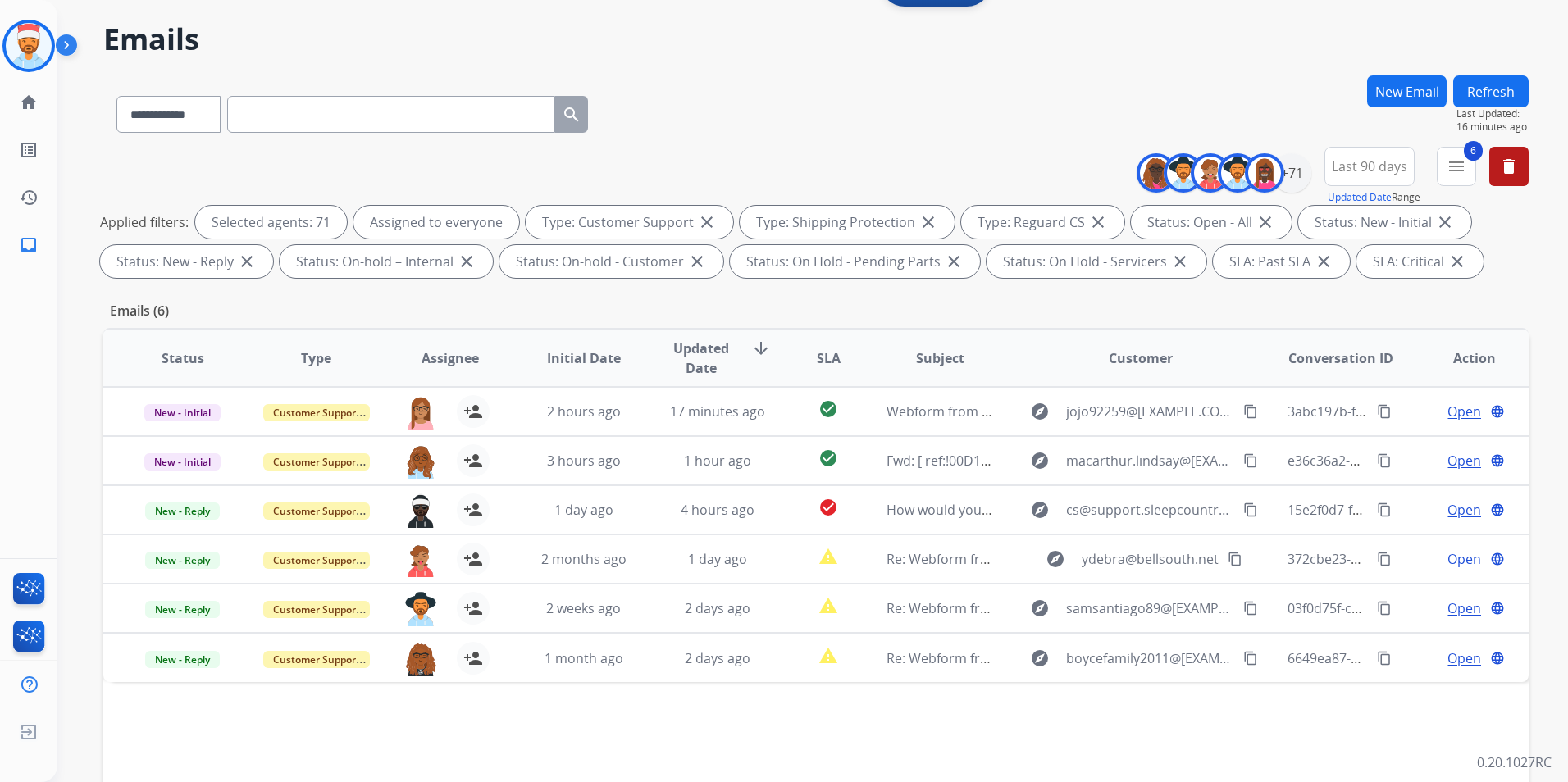 scroll, scrollTop: 0, scrollLeft: 0, axis: both 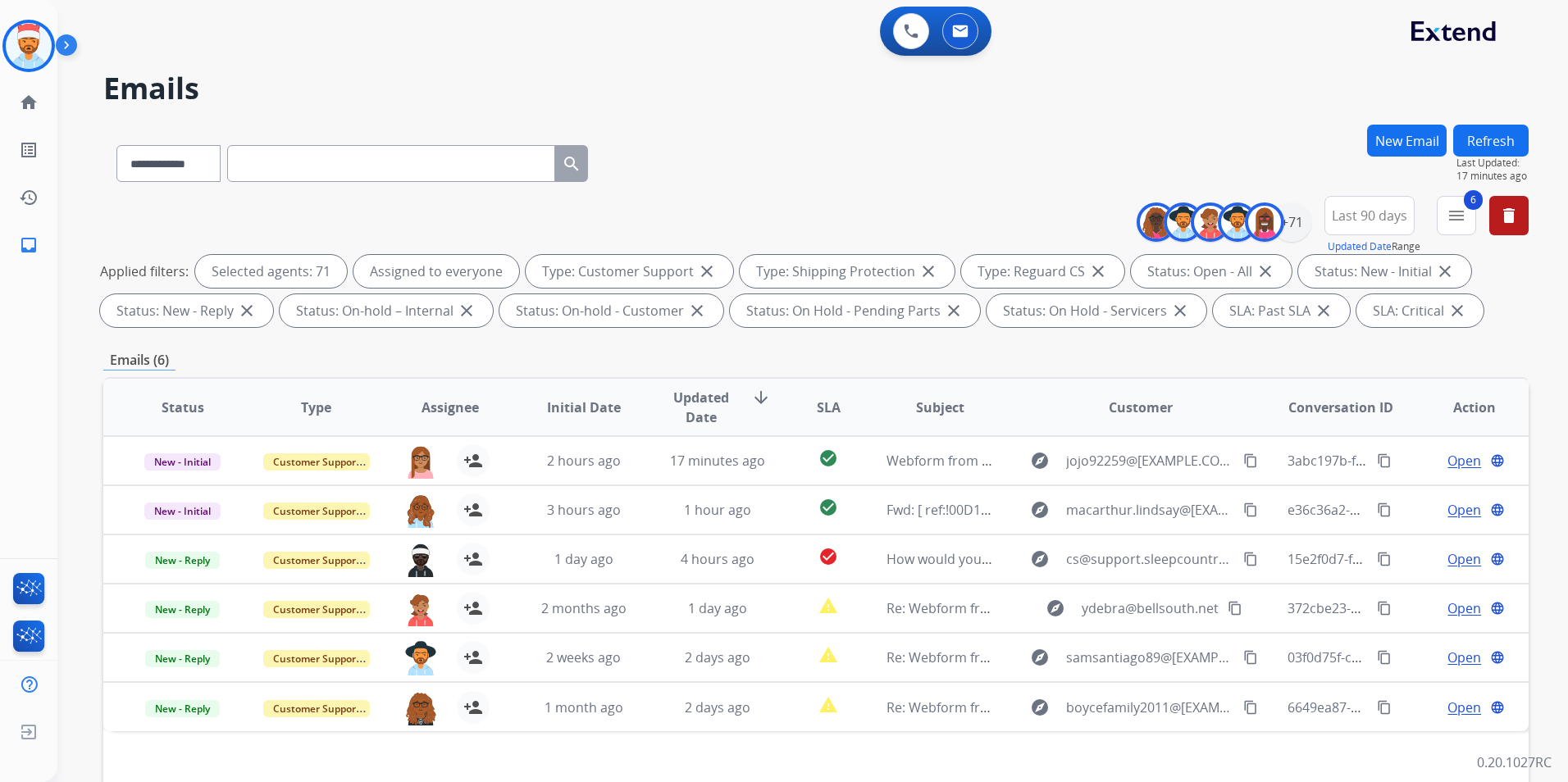 click on "close" at bounding box center (1457, 311) 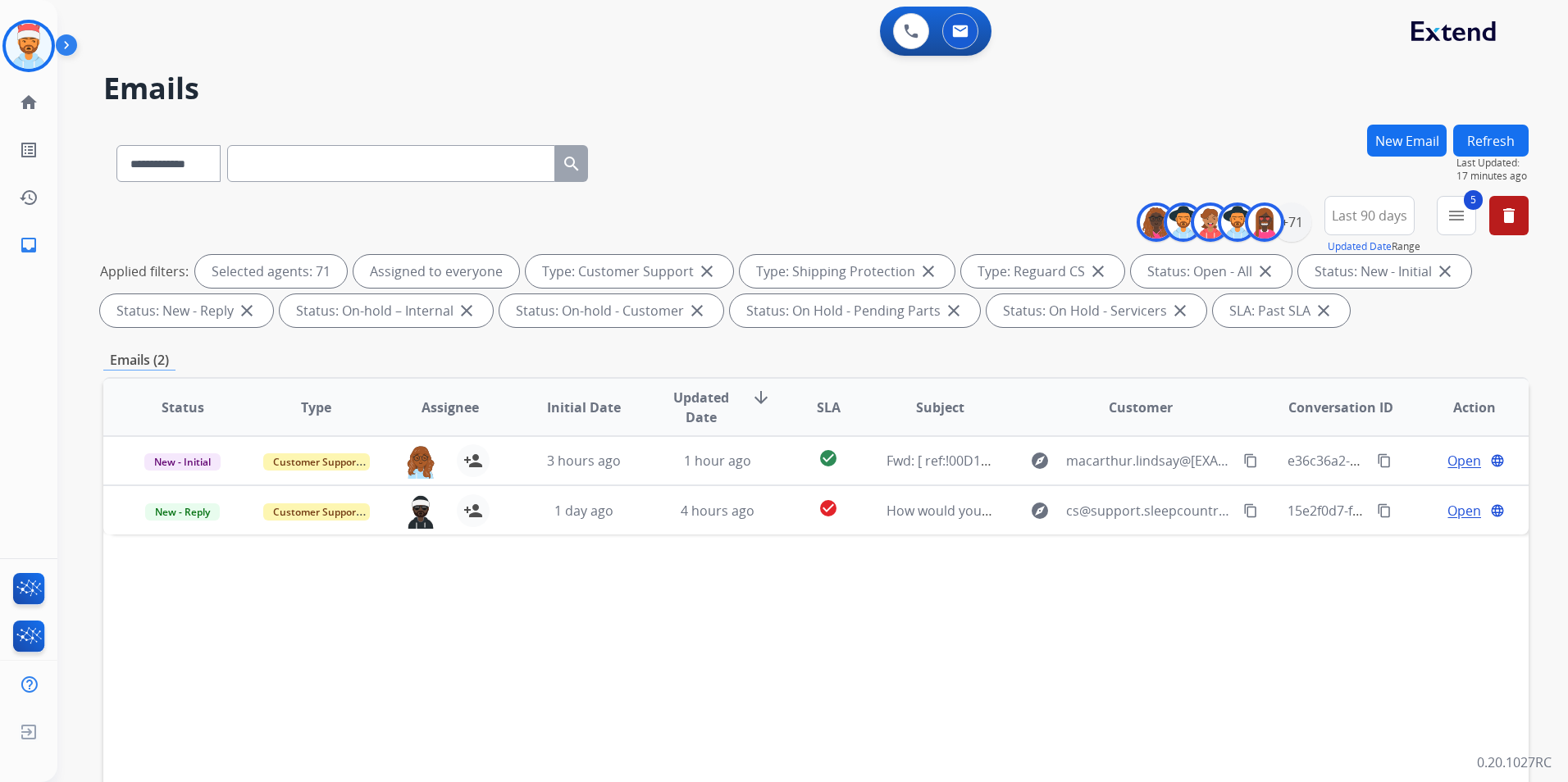 drag, startPoint x: 1312, startPoint y: 311, endPoint x: 1329, endPoint y: 311, distance: 17 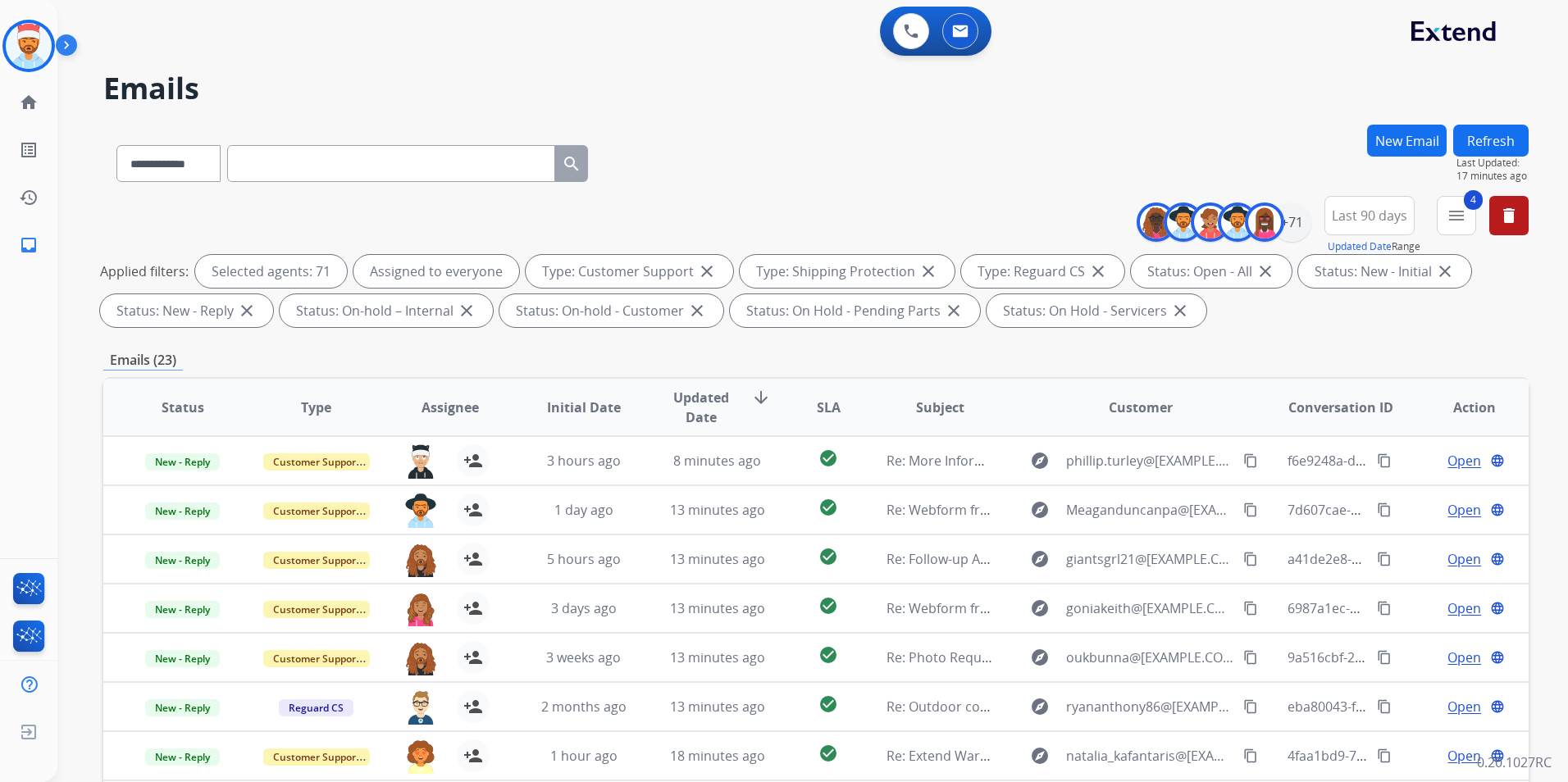 click on "close" at bounding box center (247, 311) 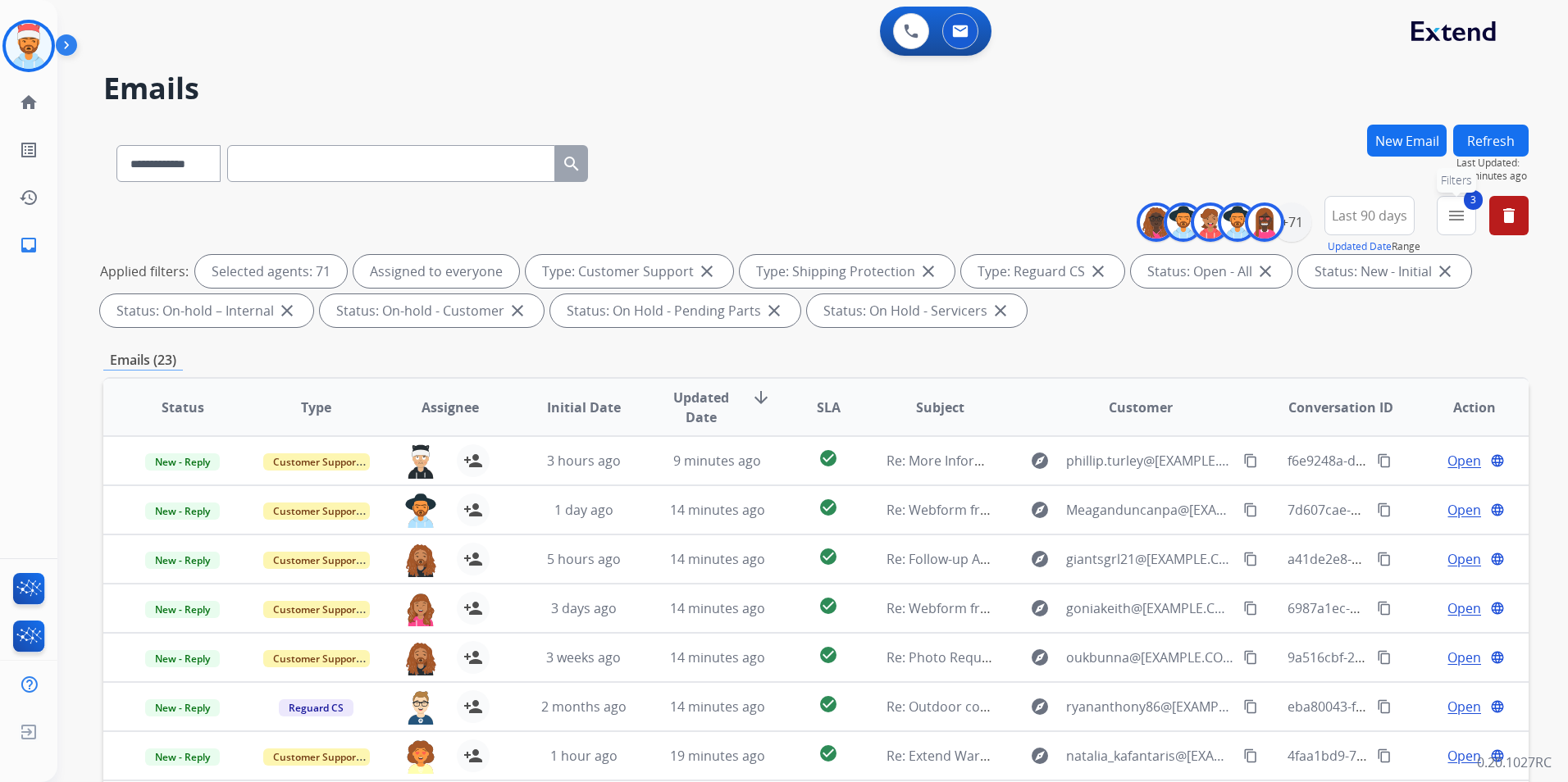 click on "menu" at bounding box center (1456, 216) 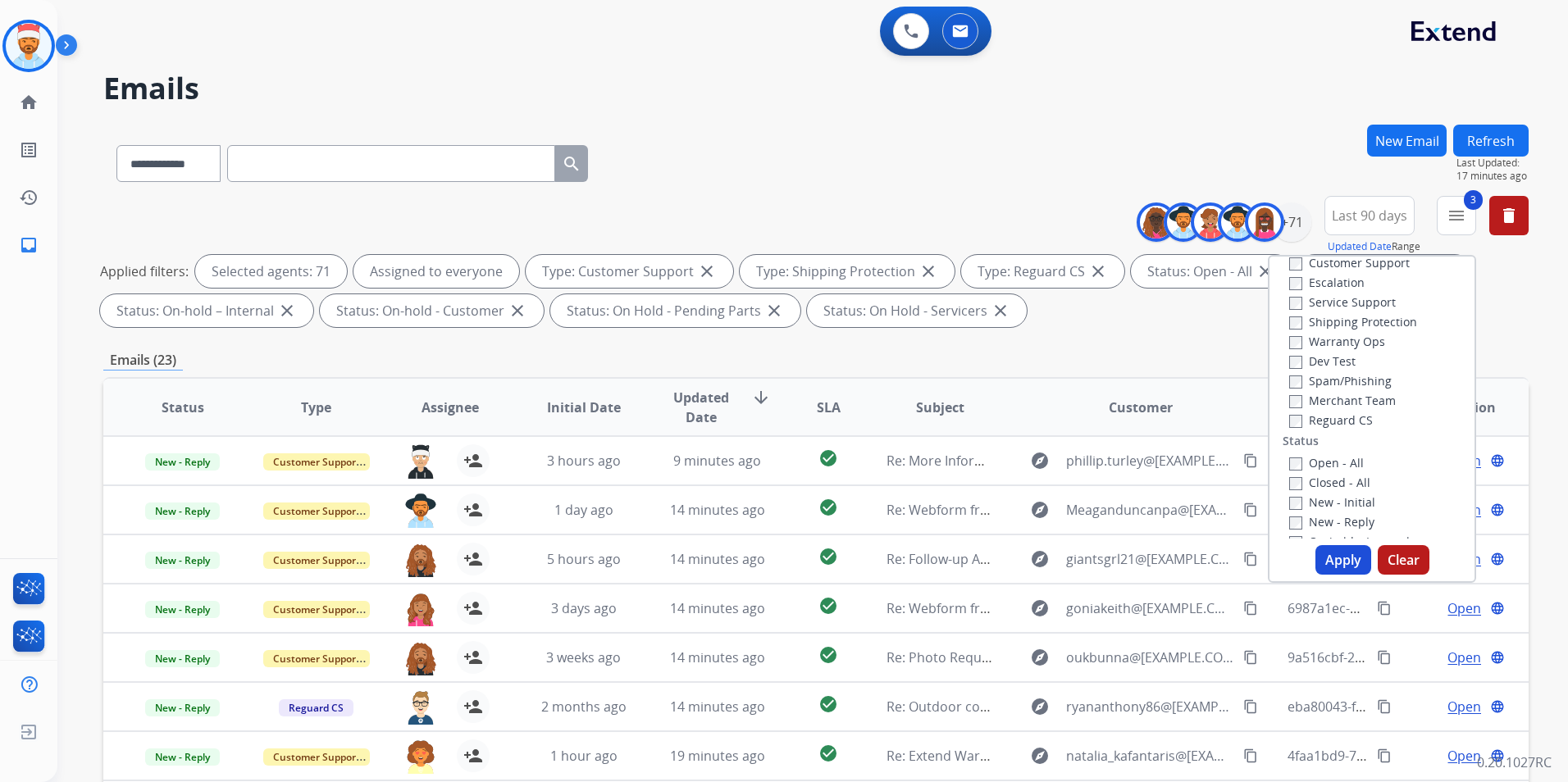 scroll, scrollTop: 82, scrollLeft: 0, axis: vertical 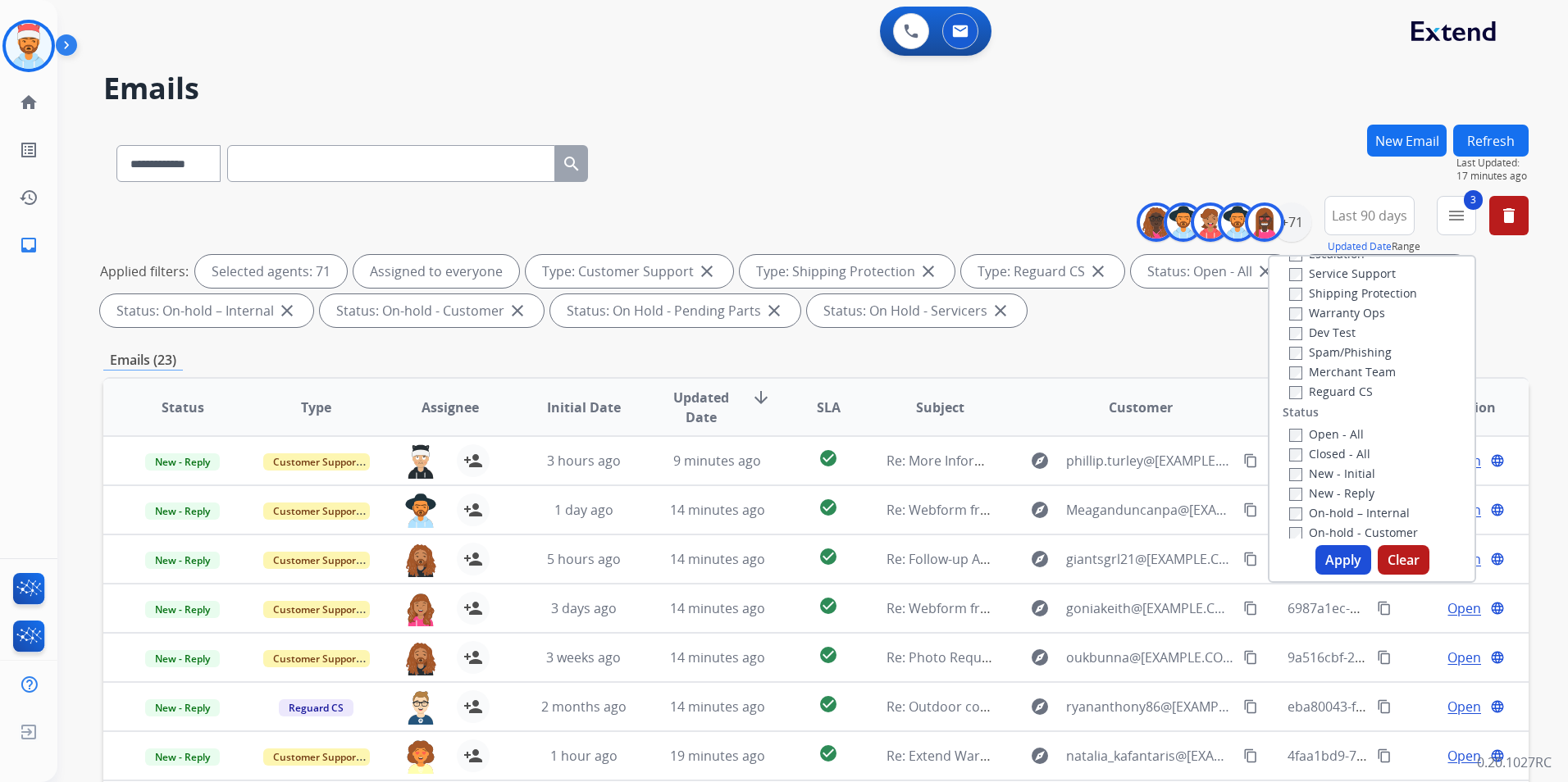 click on "Apply" at bounding box center [1343, 560] 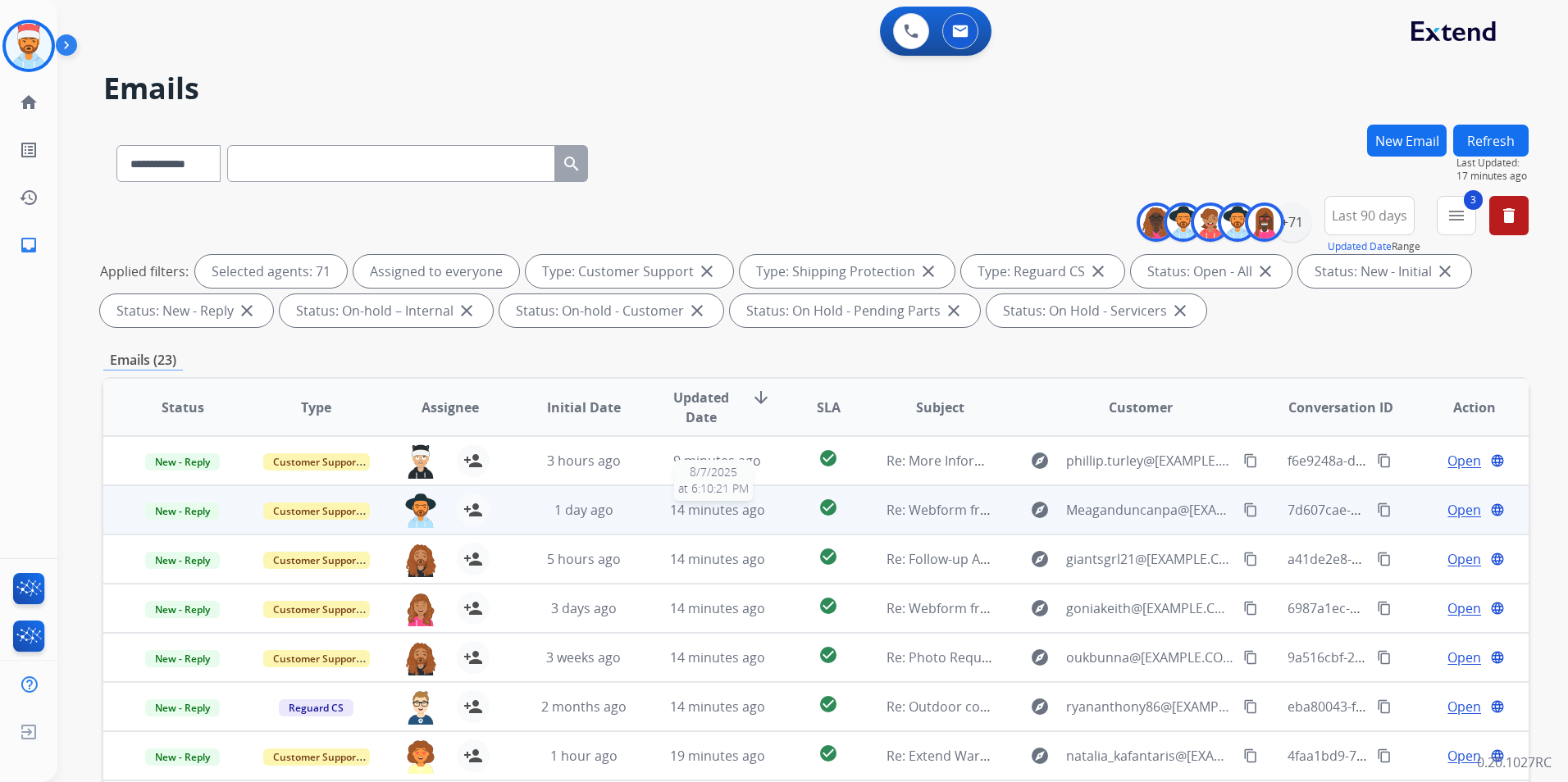 scroll, scrollTop: 2, scrollLeft: 0, axis: vertical 